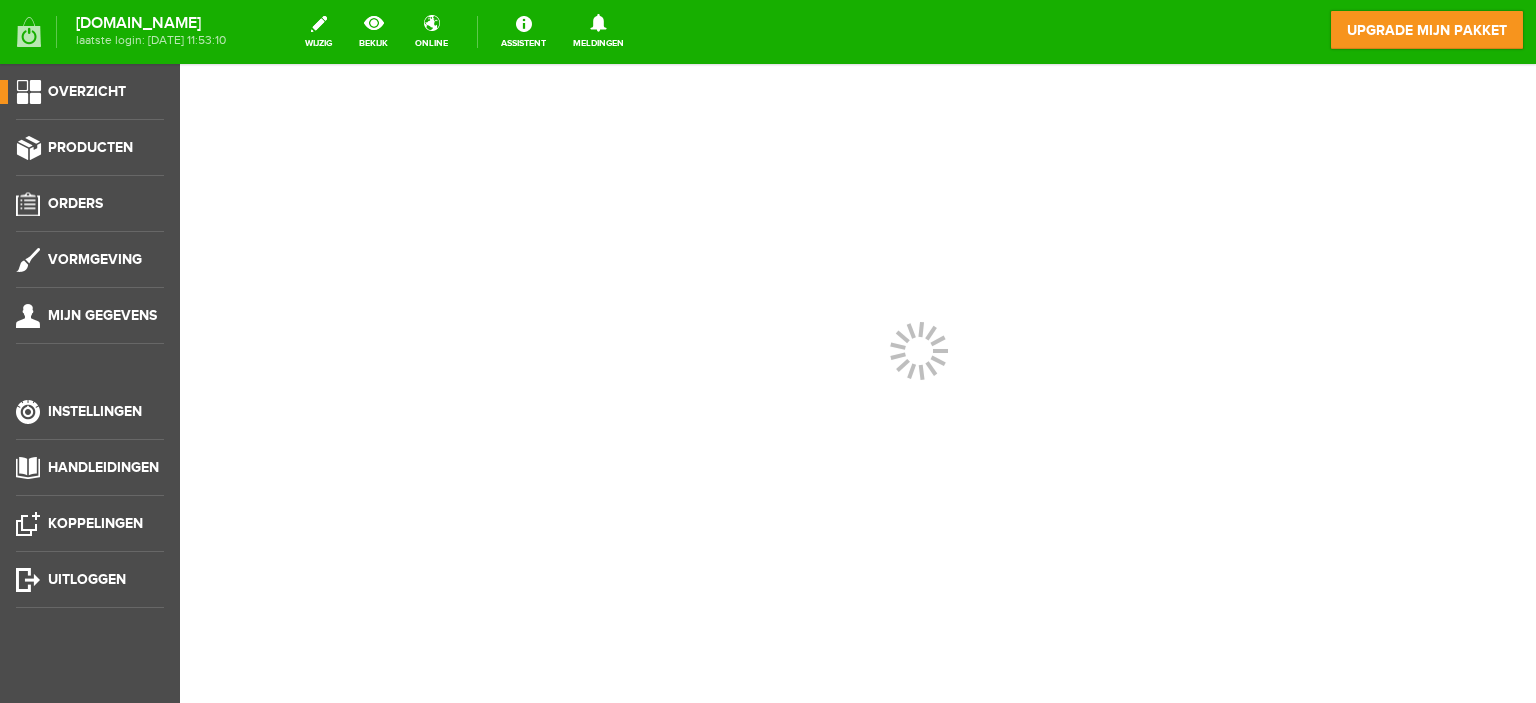 scroll, scrollTop: 0, scrollLeft: 0, axis: both 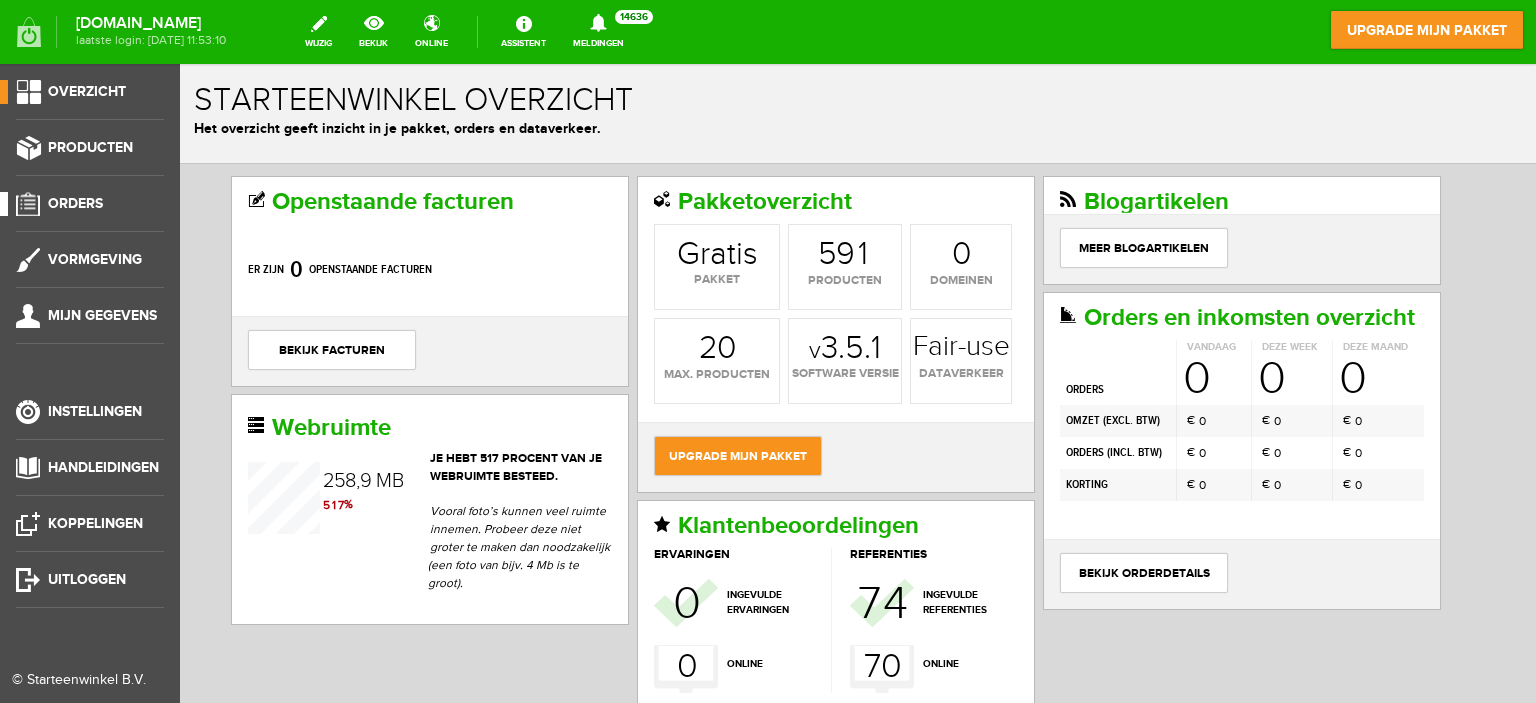 click on "Orders" at bounding box center [82, 204] 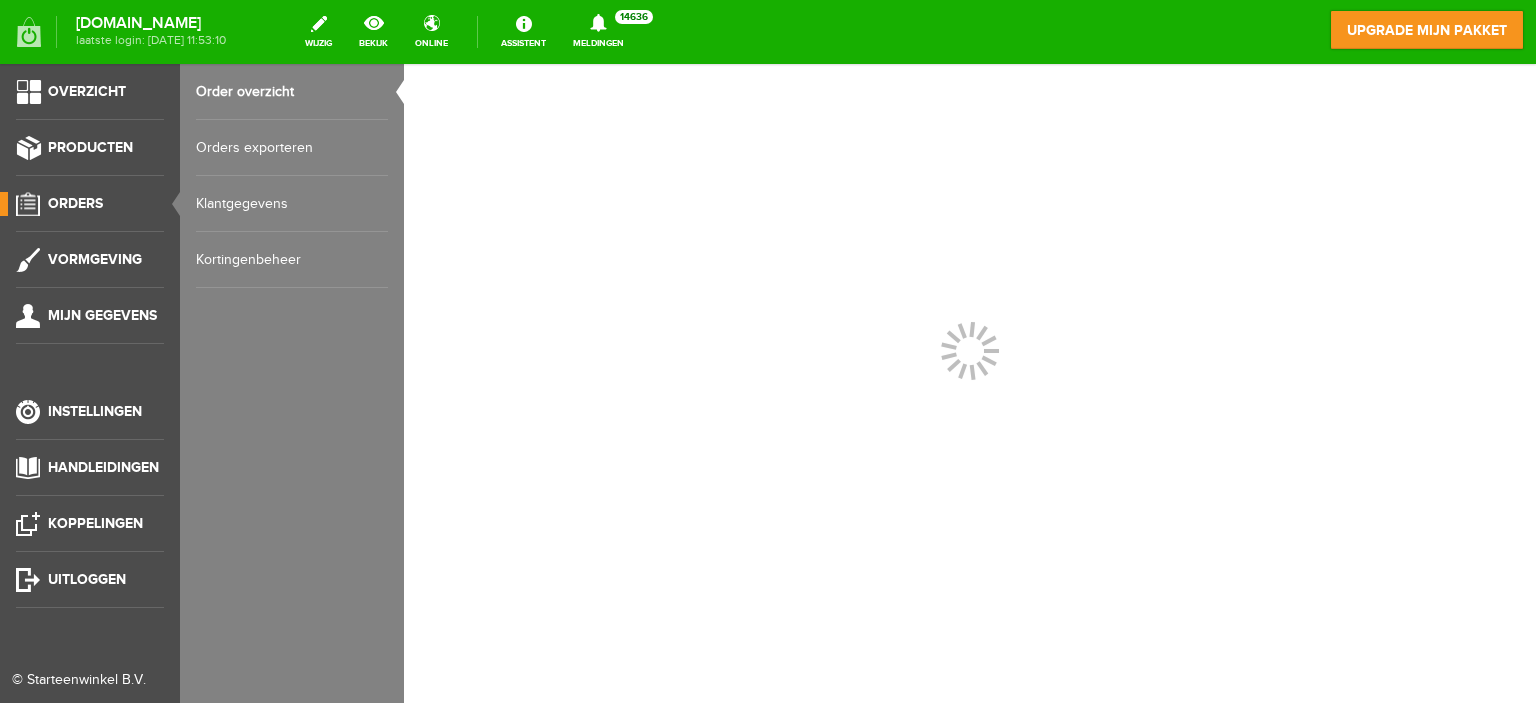 scroll, scrollTop: 0, scrollLeft: 0, axis: both 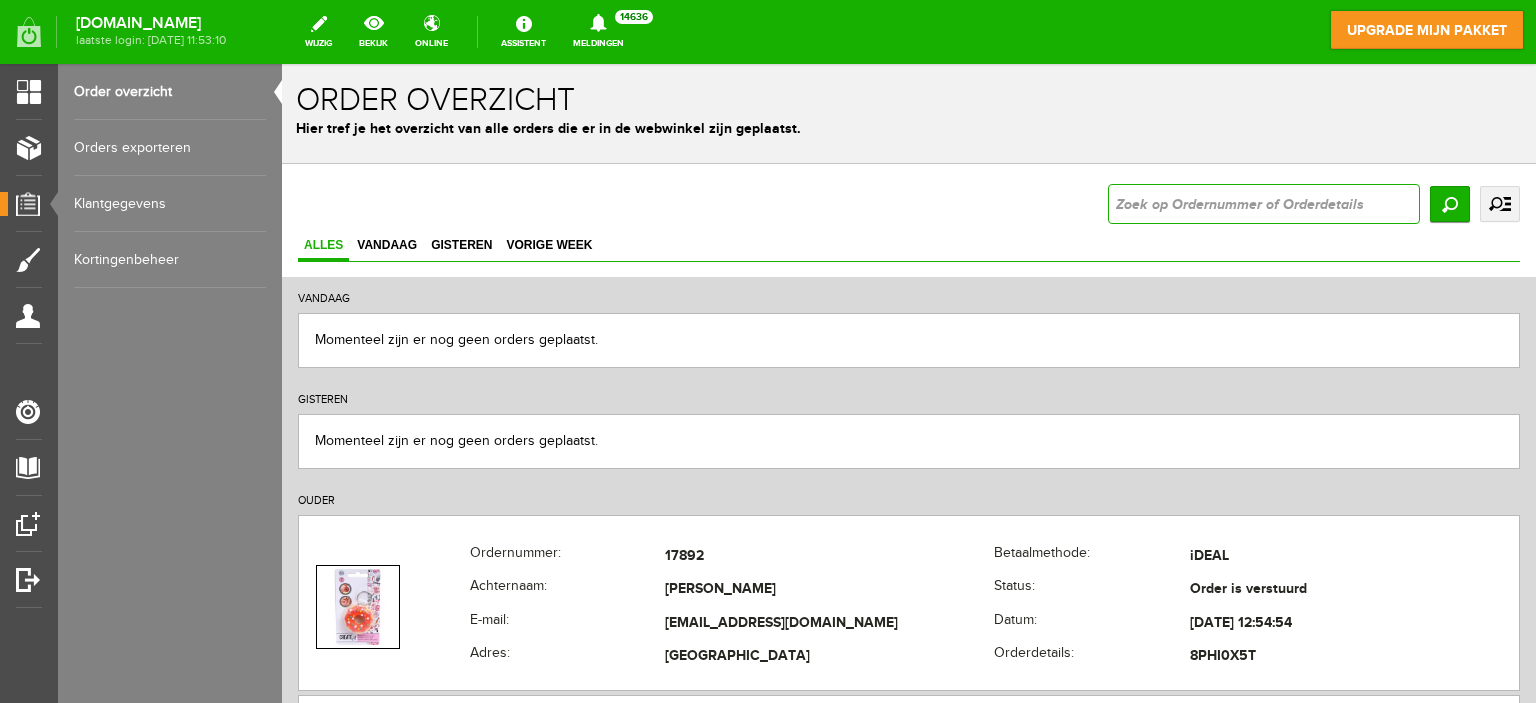 click at bounding box center (1264, 204) 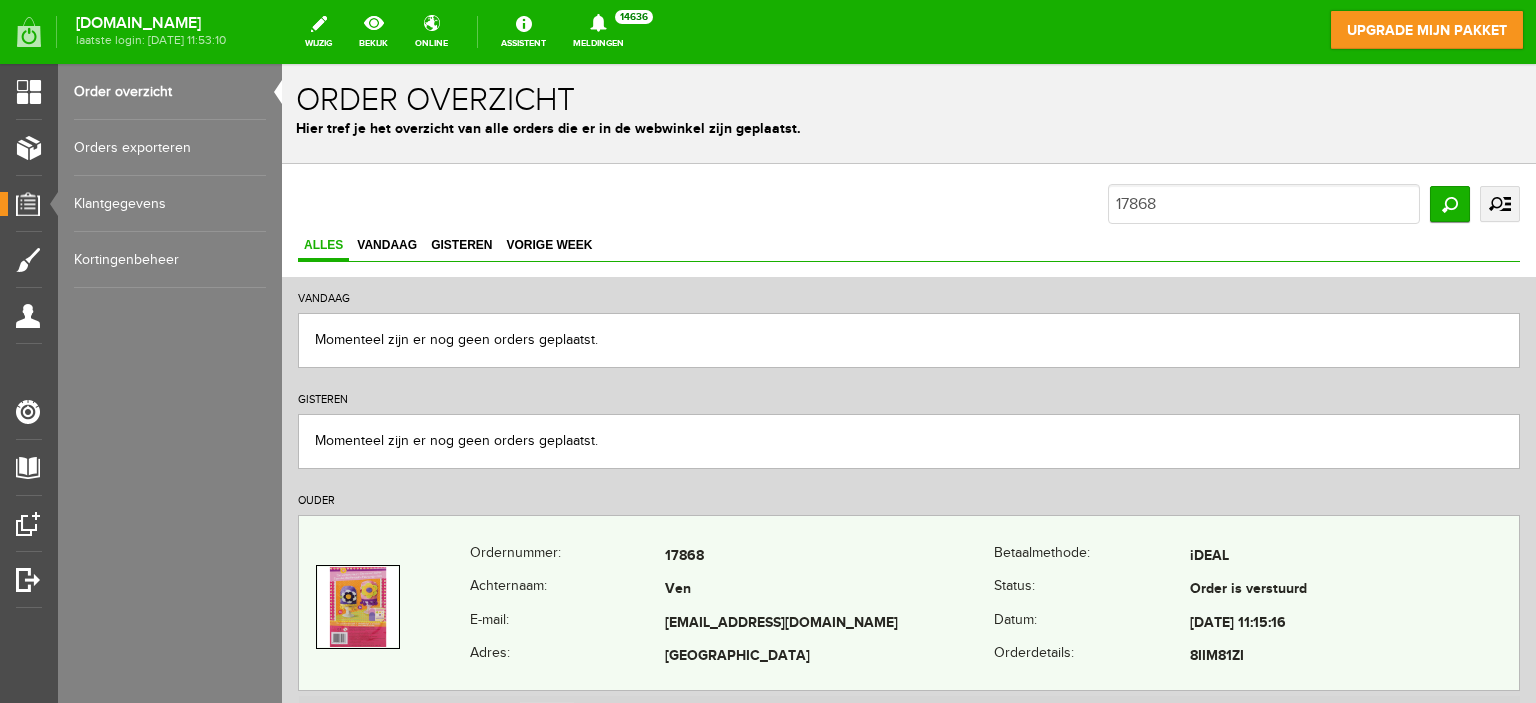 click on "Ven" at bounding box center [829, 591] 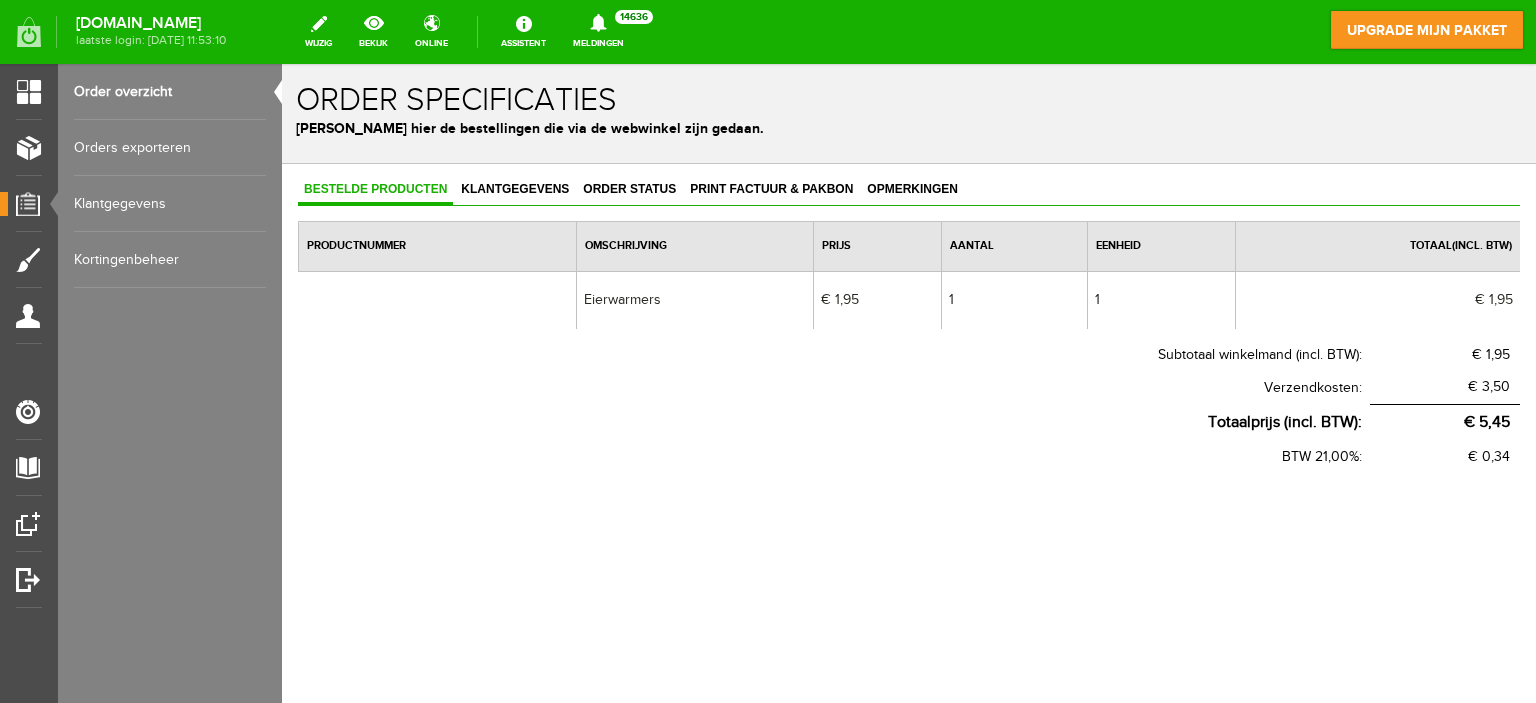 scroll, scrollTop: 0, scrollLeft: 0, axis: both 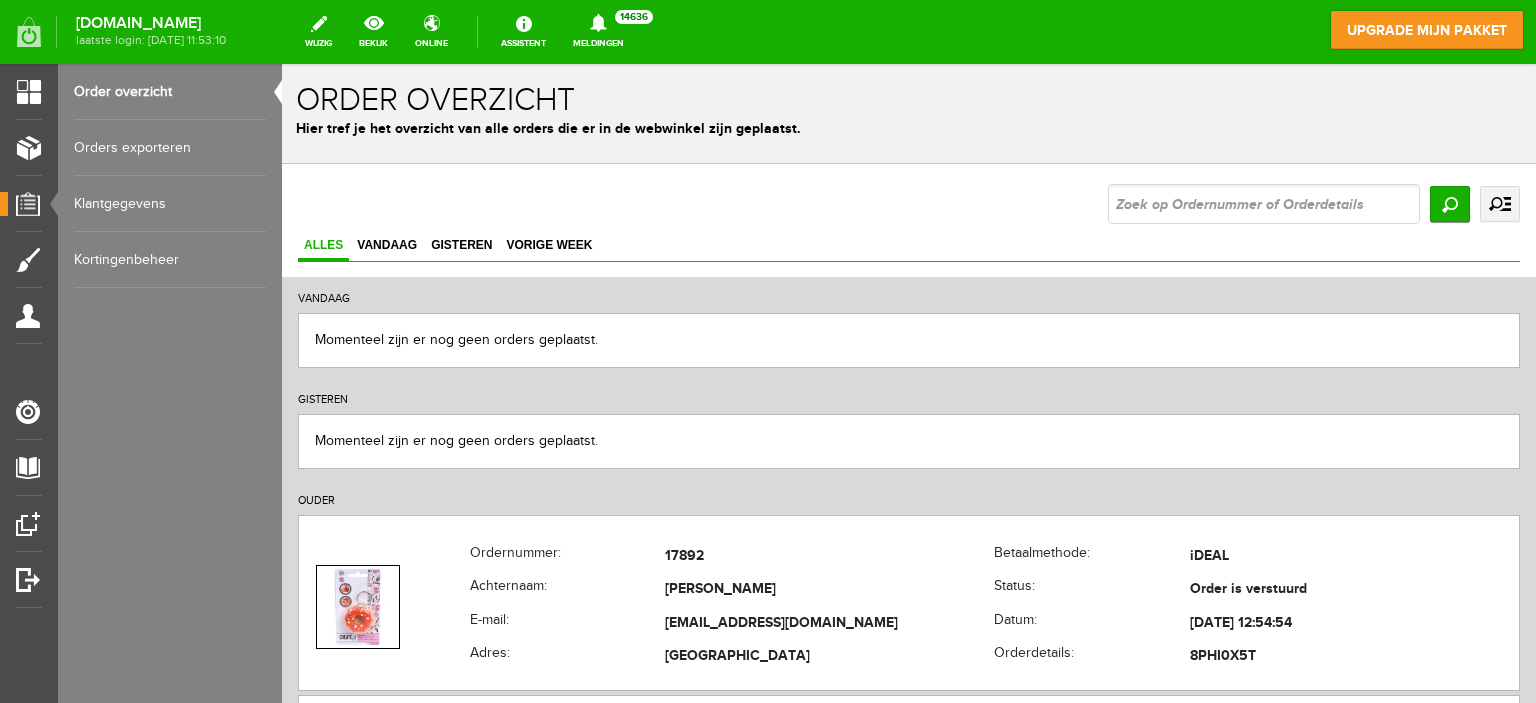 click at bounding box center [1264, 204] 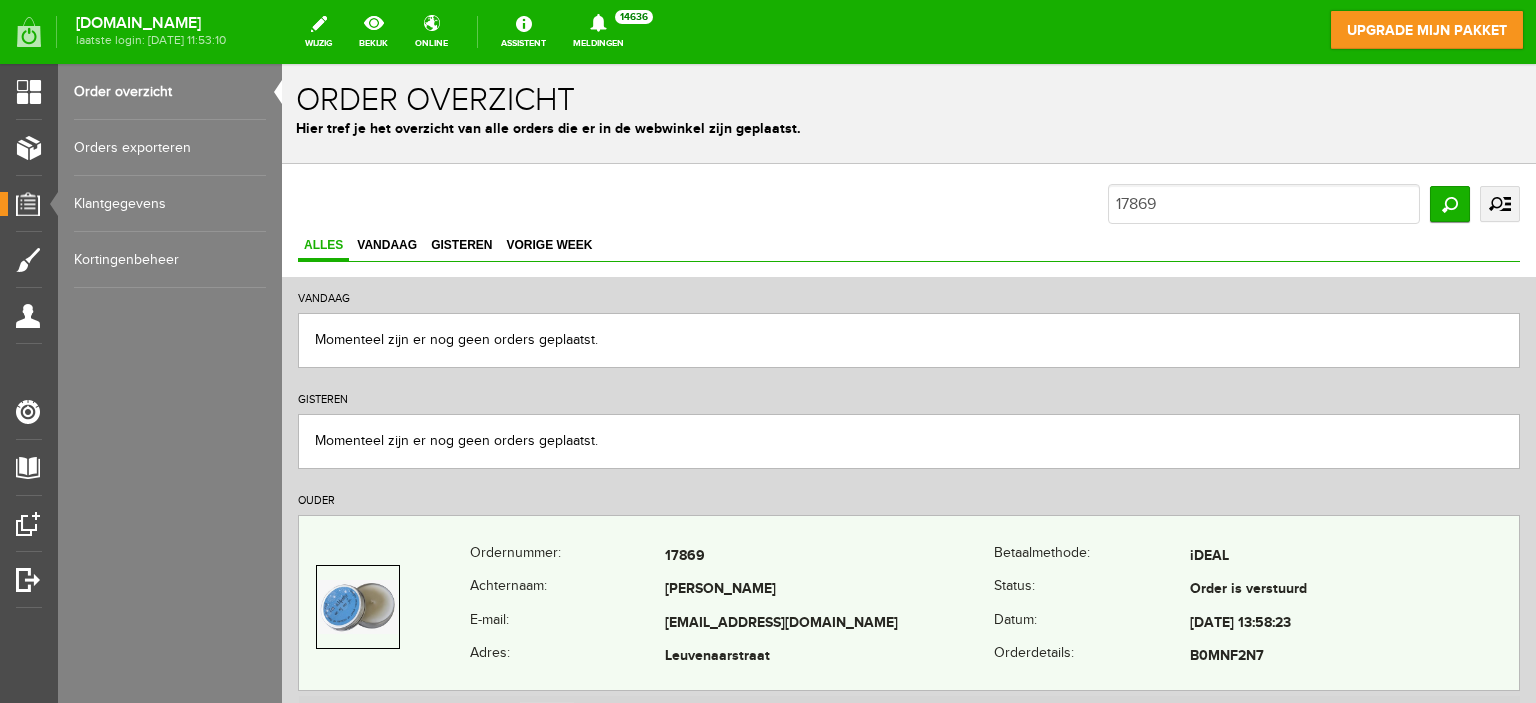 click on "[PERSON_NAME]" at bounding box center (829, 591) 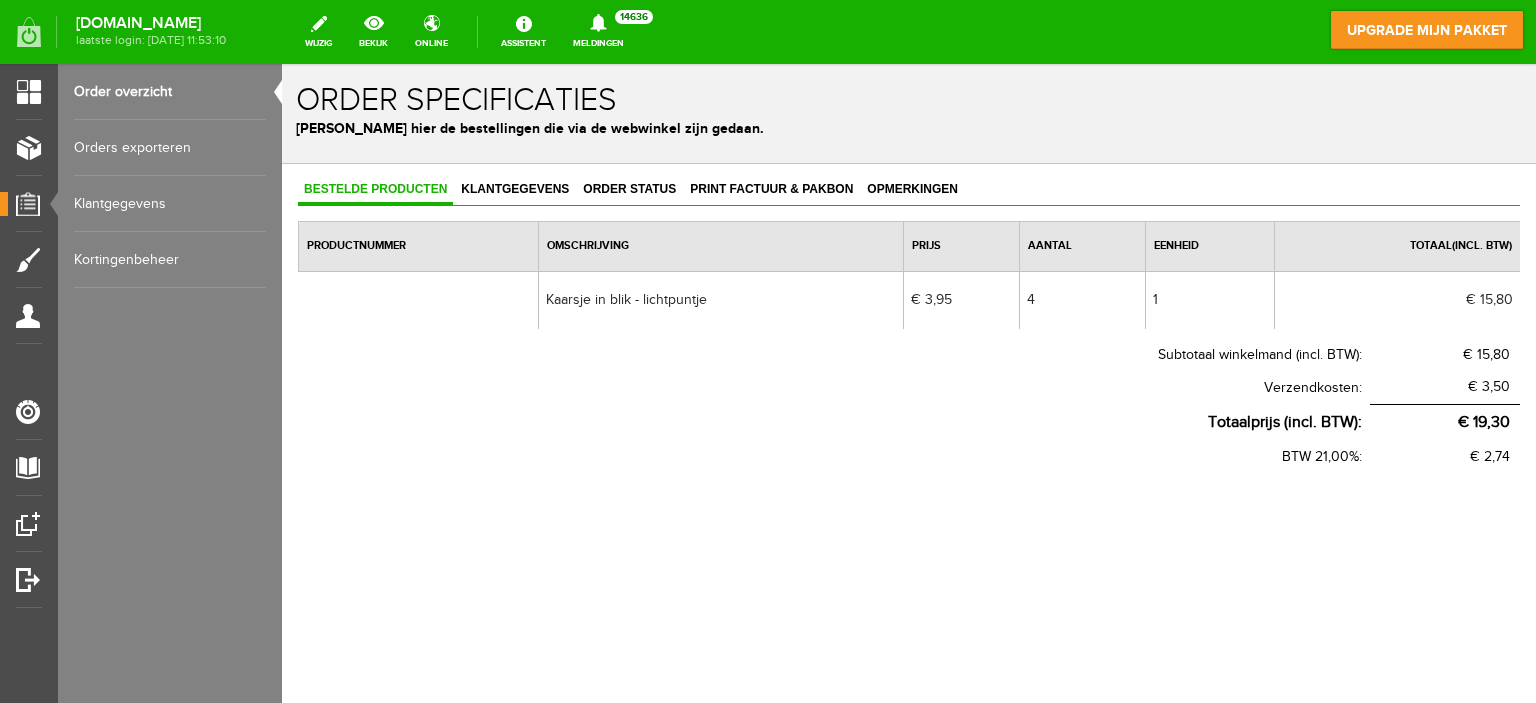 scroll, scrollTop: 0, scrollLeft: 0, axis: both 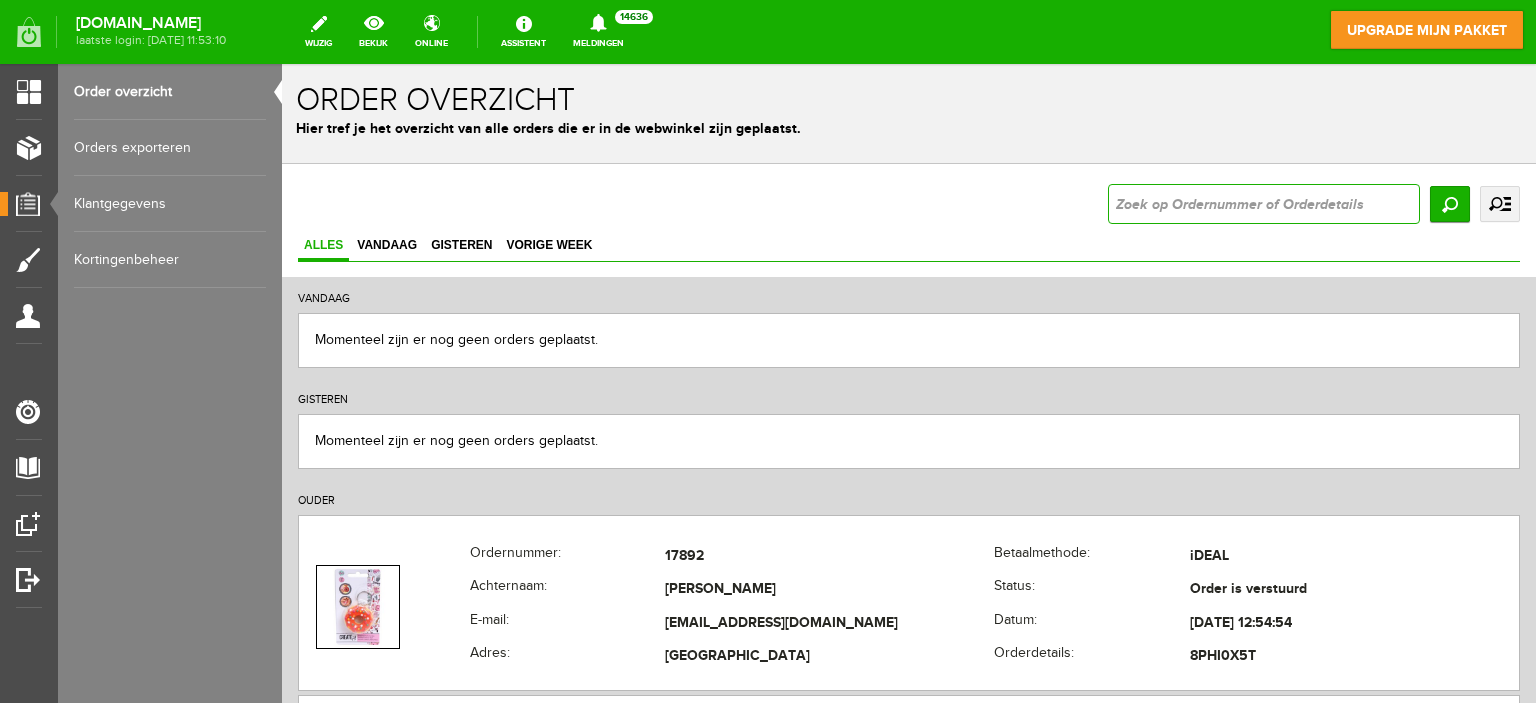 click at bounding box center (1264, 204) 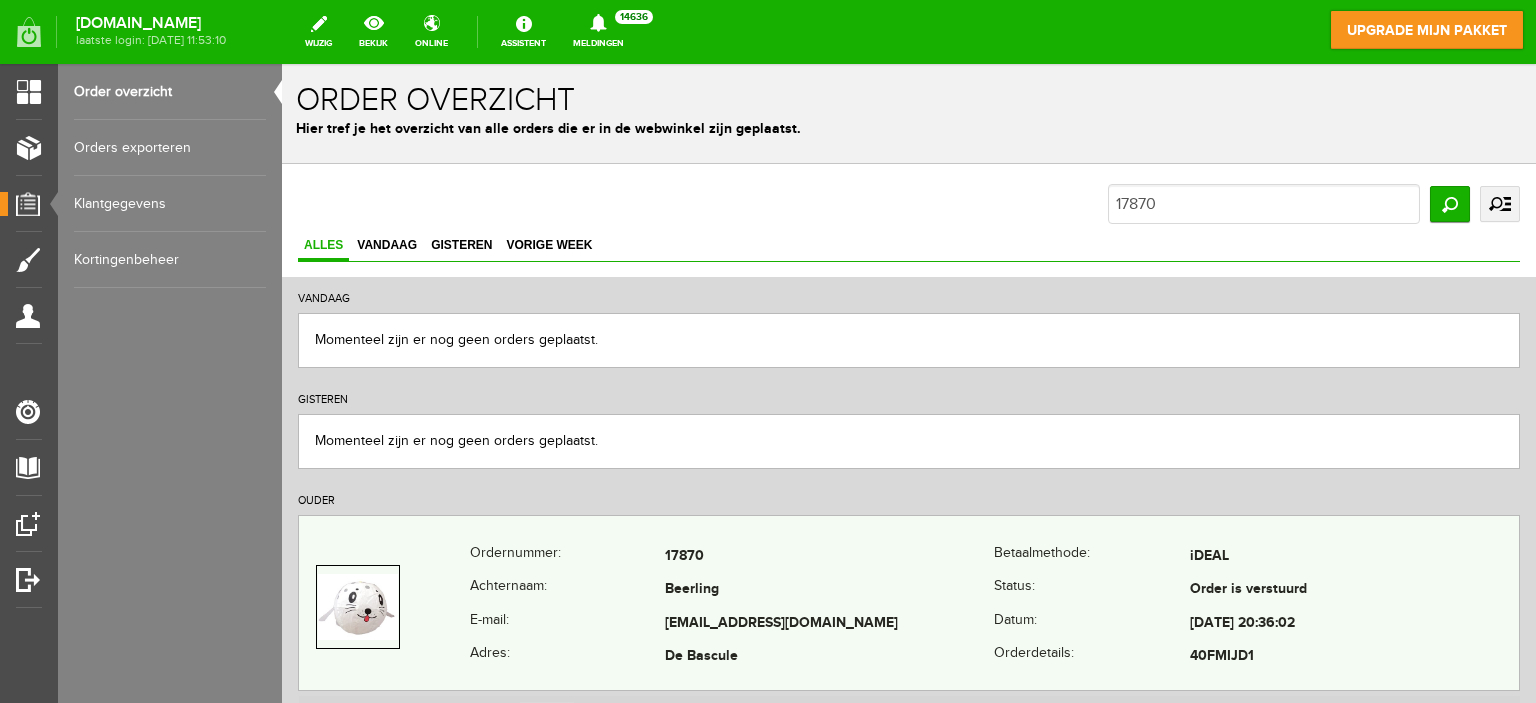 click on "17870" at bounding box center [829, 557] 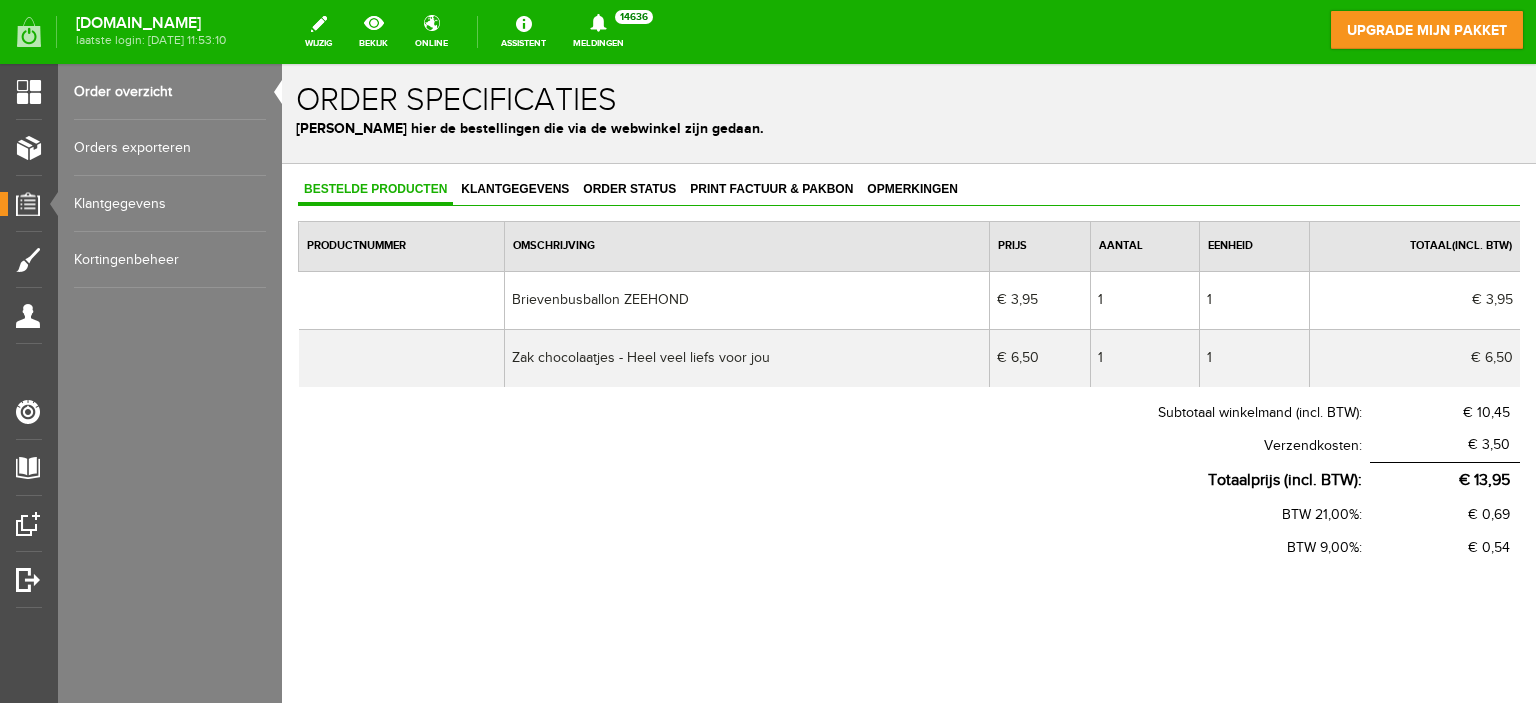 scroll, scrollTop: 0, scrollLeft: 0, axis: both 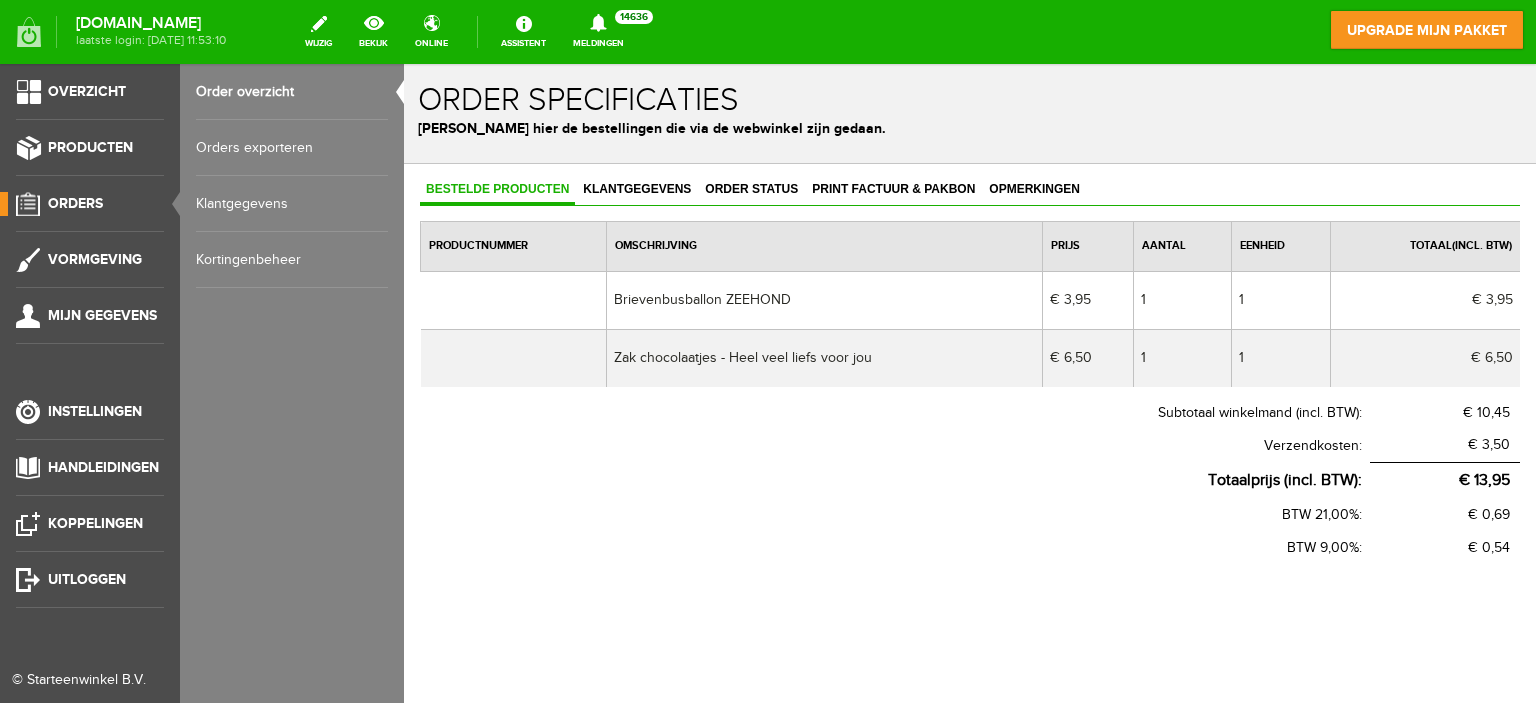 click on "Order overzicht" at bounding box center (292, 92) 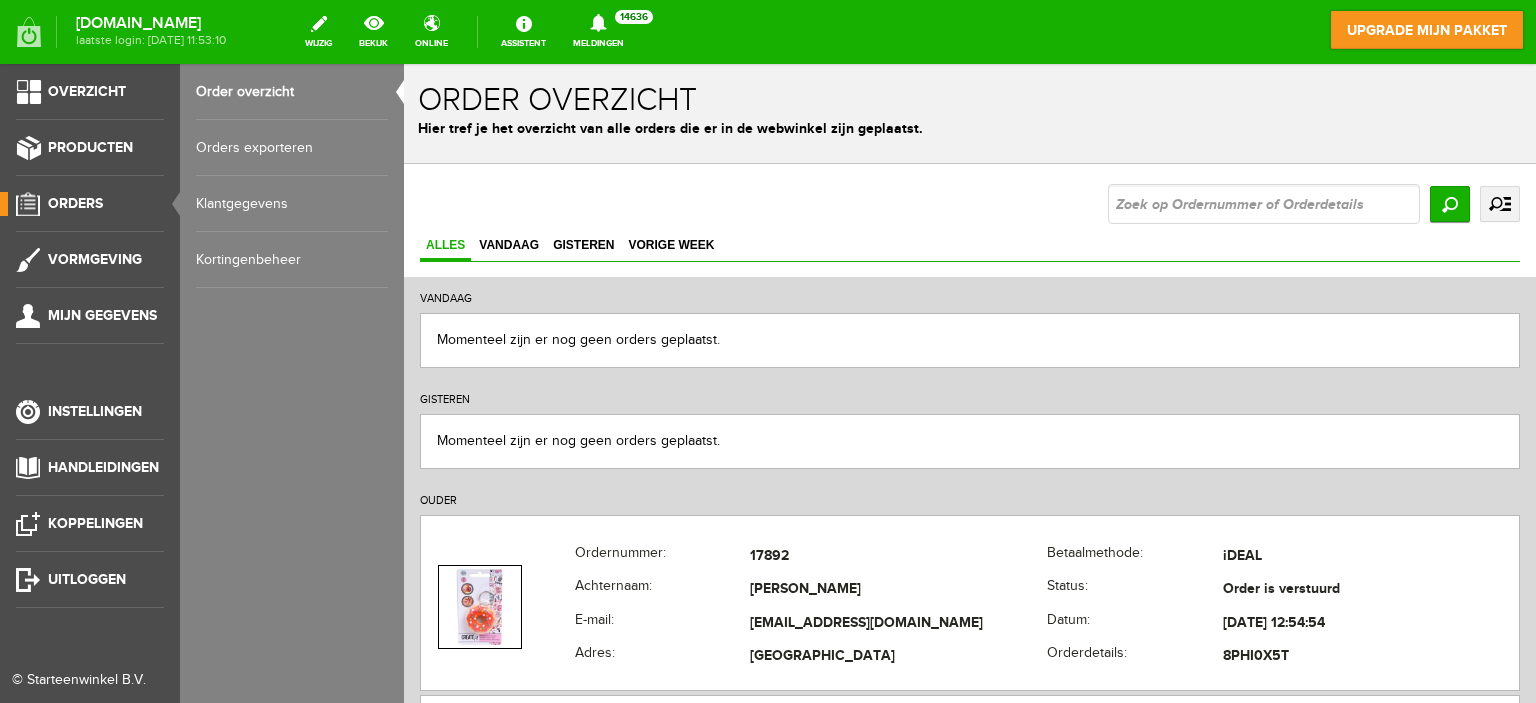 scroll, scrollTop: 0, scrollLeft: 0, axis: both 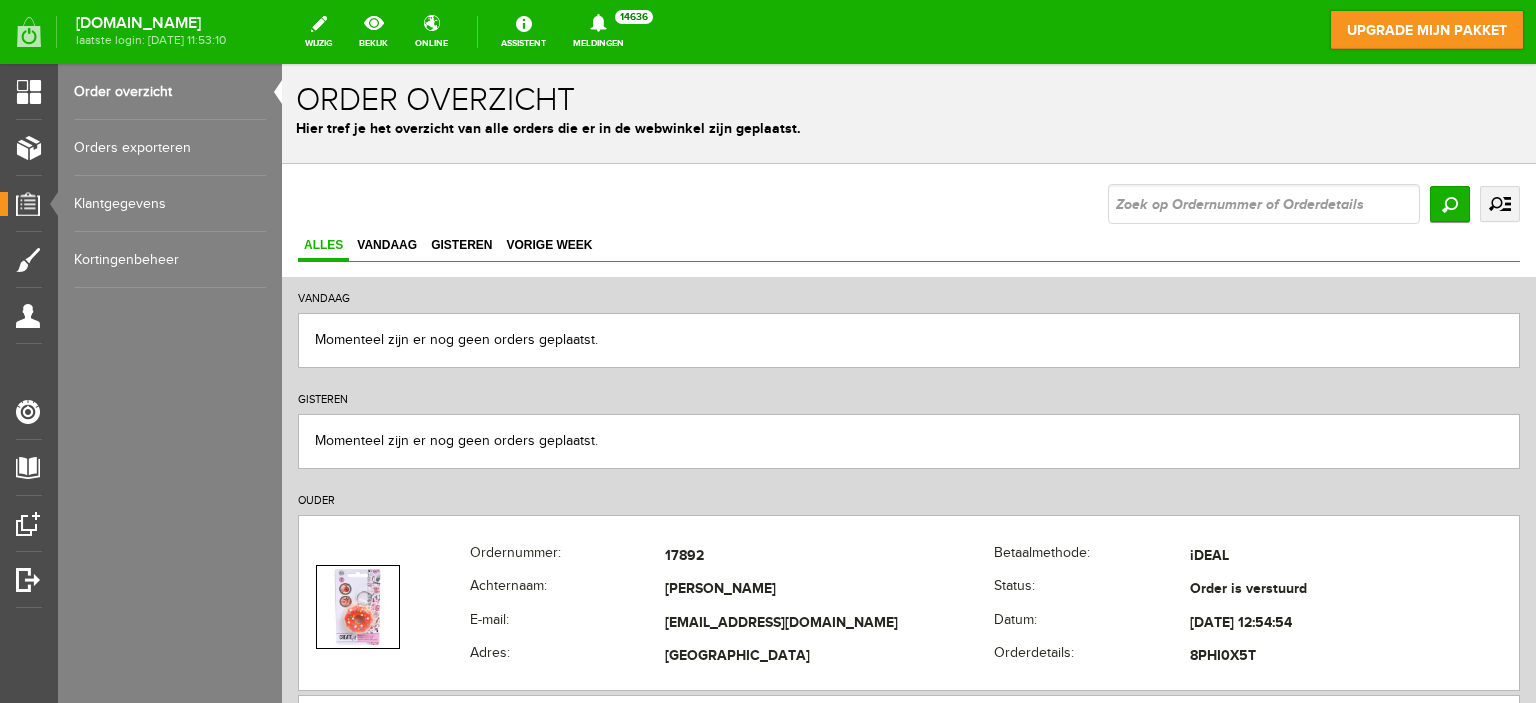 click at bounding box center (1264, 204) 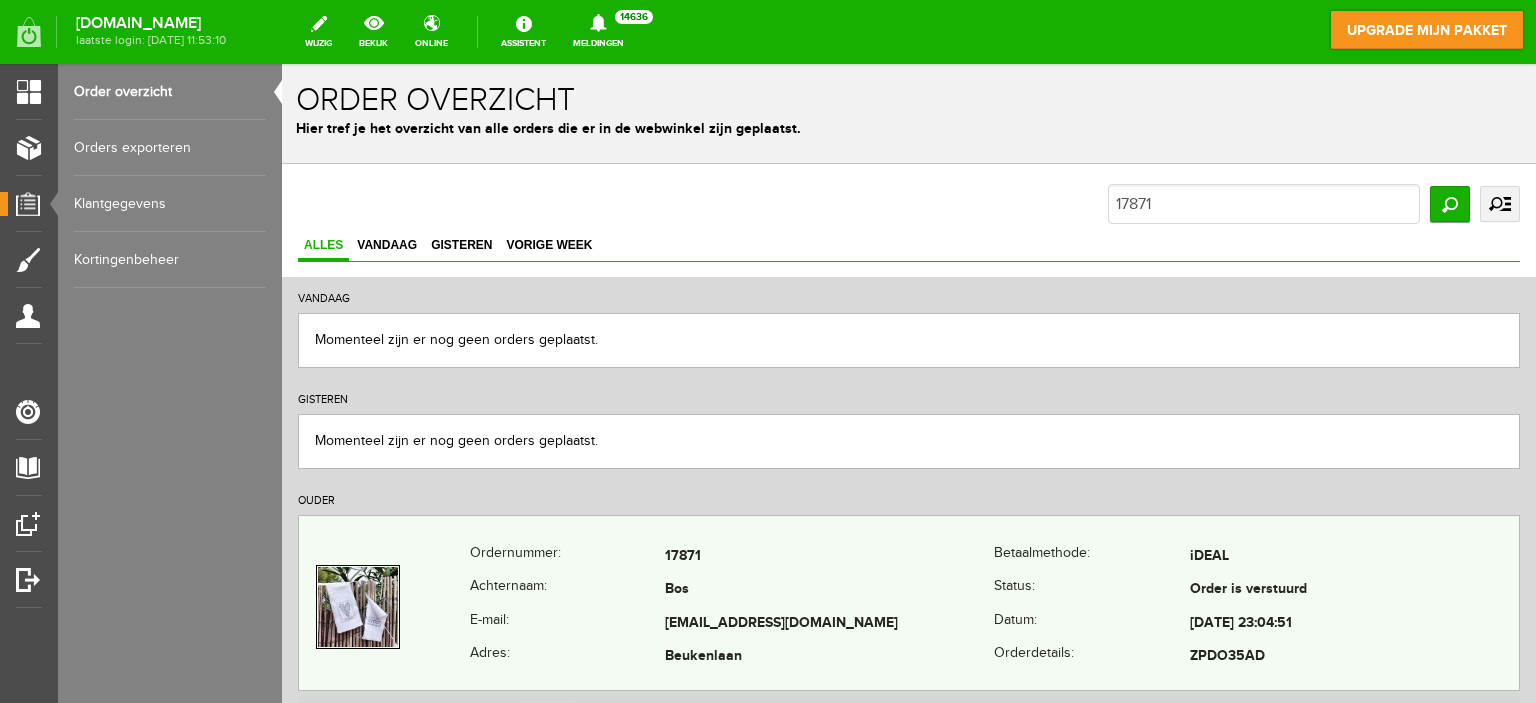 click on "Bos" at bounding box center [829, 591] 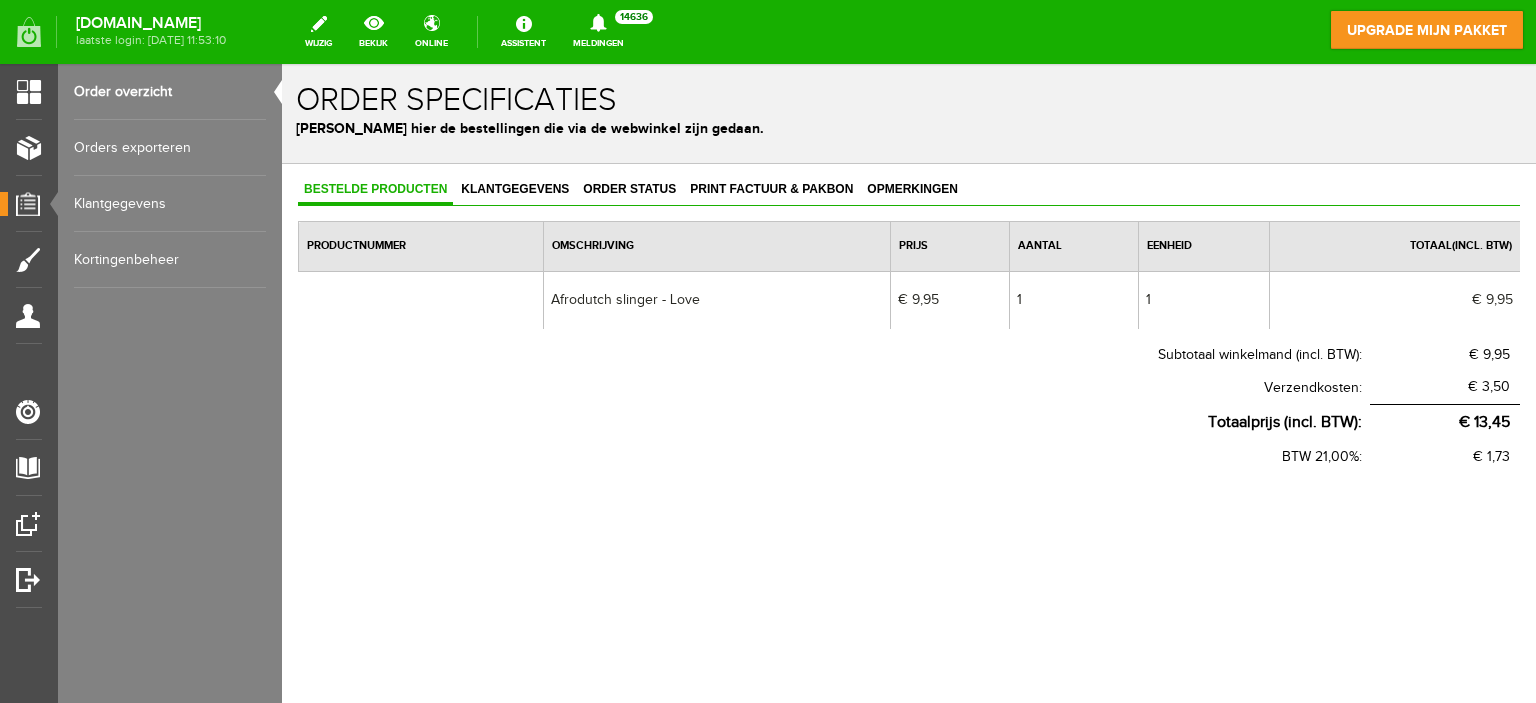 scroll, scrollTop: 0, scrollLeft: 0, axis: both 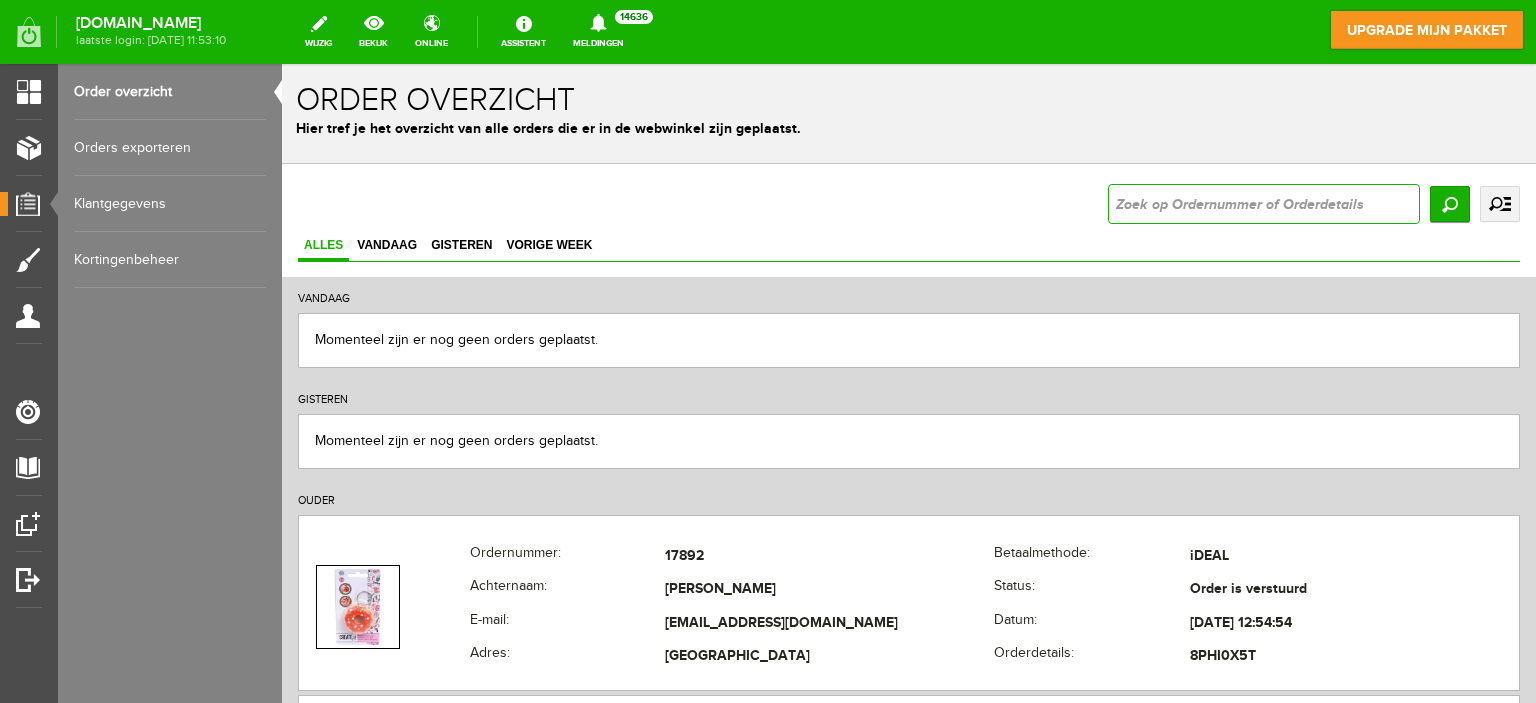 click at bounding box center (1264, 204) 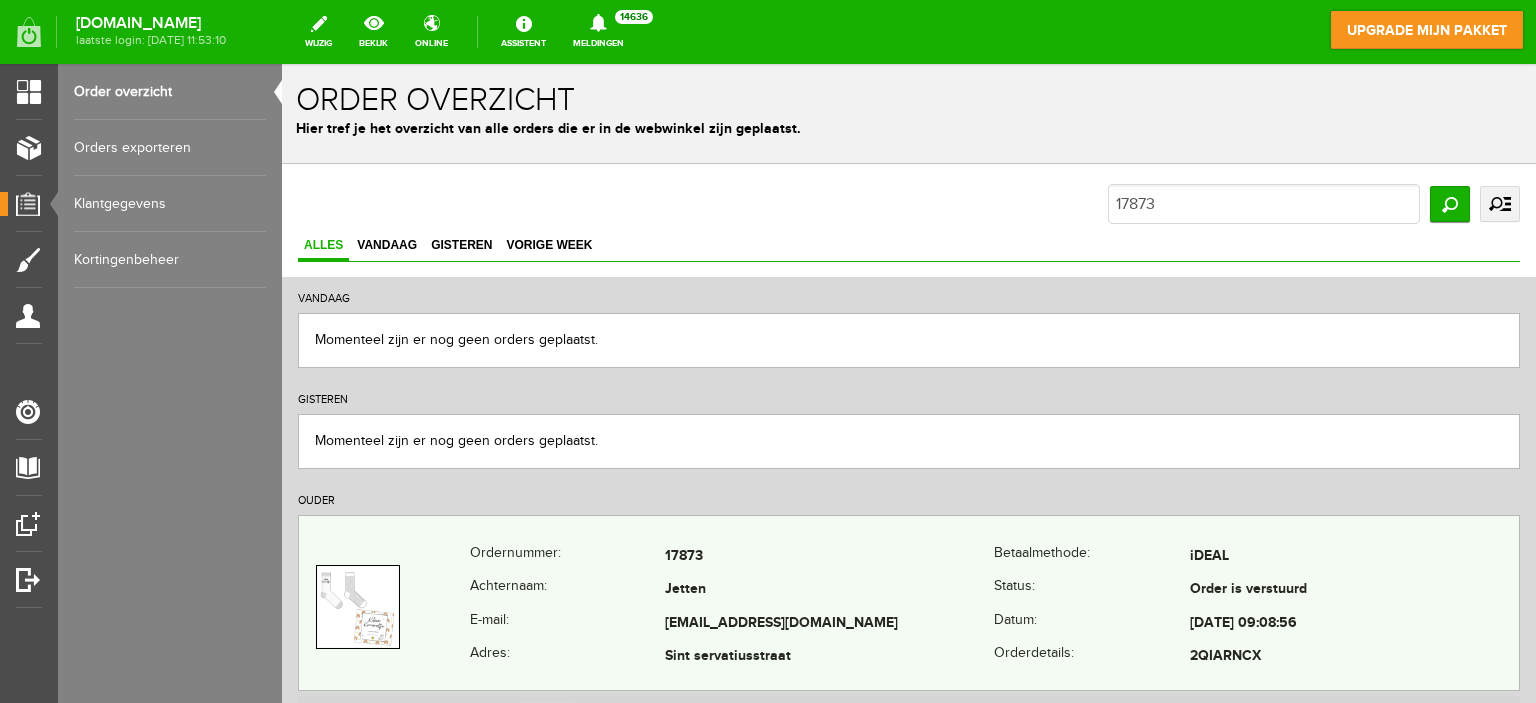 click on "17873" at bounding box center [829, 557] 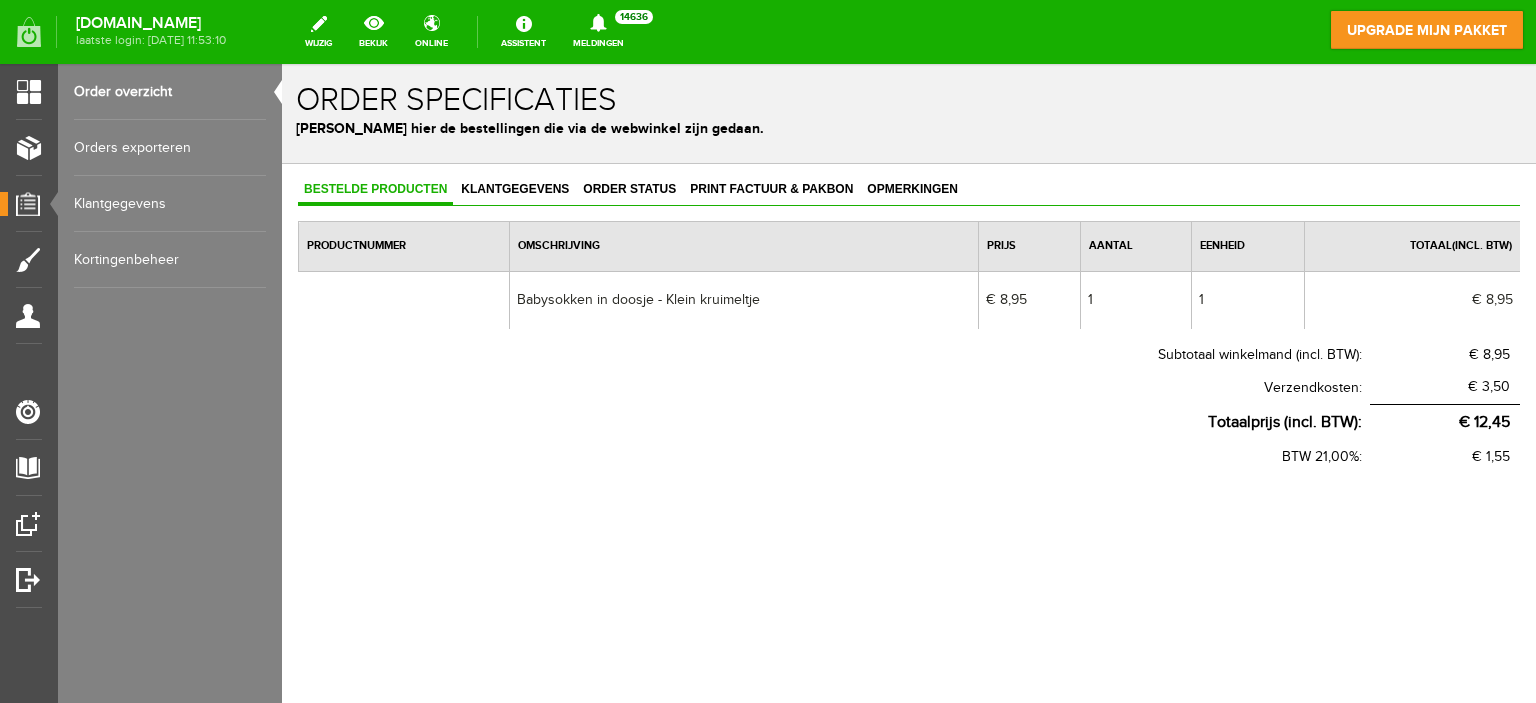 scroll, scrollTop: 0, scrollLeft: 0, axis: both 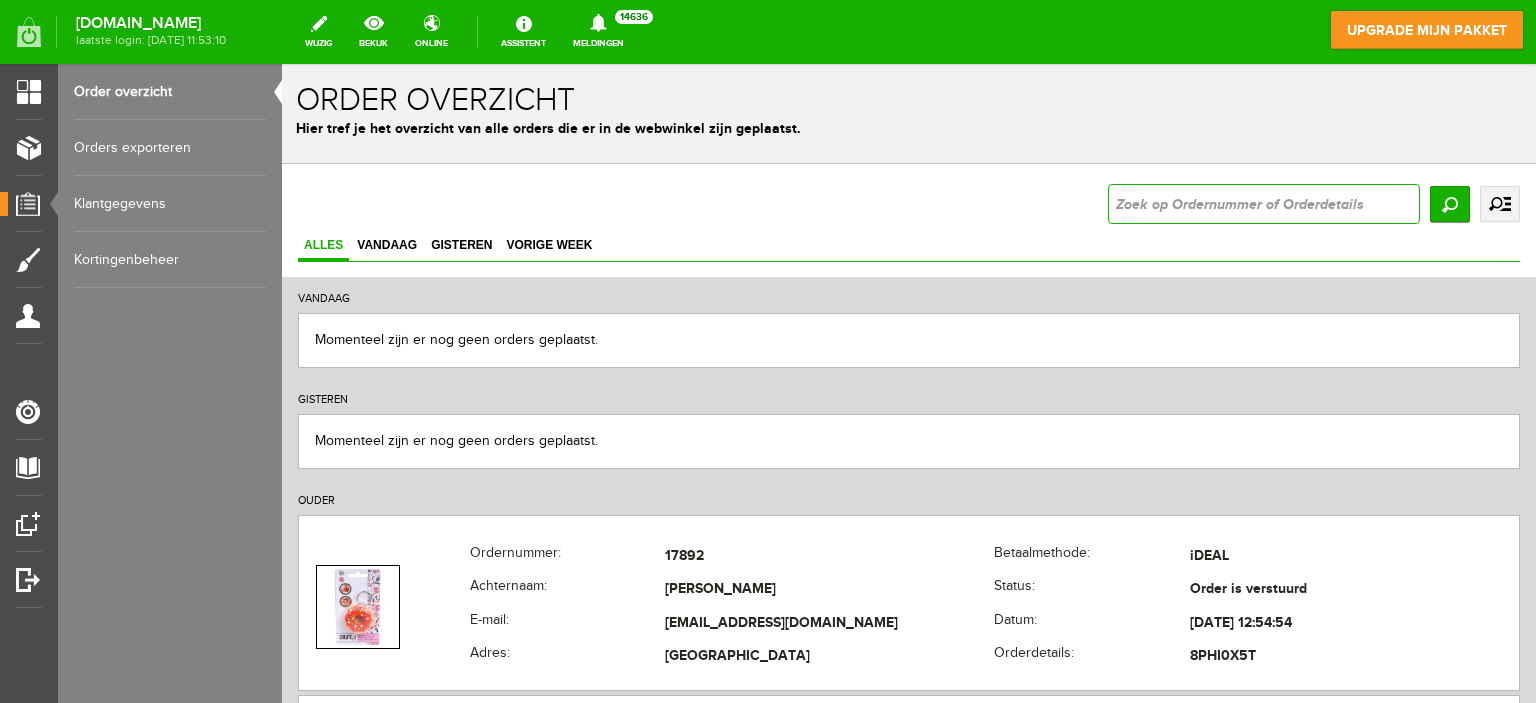 click at bounding box center (1264, 204) 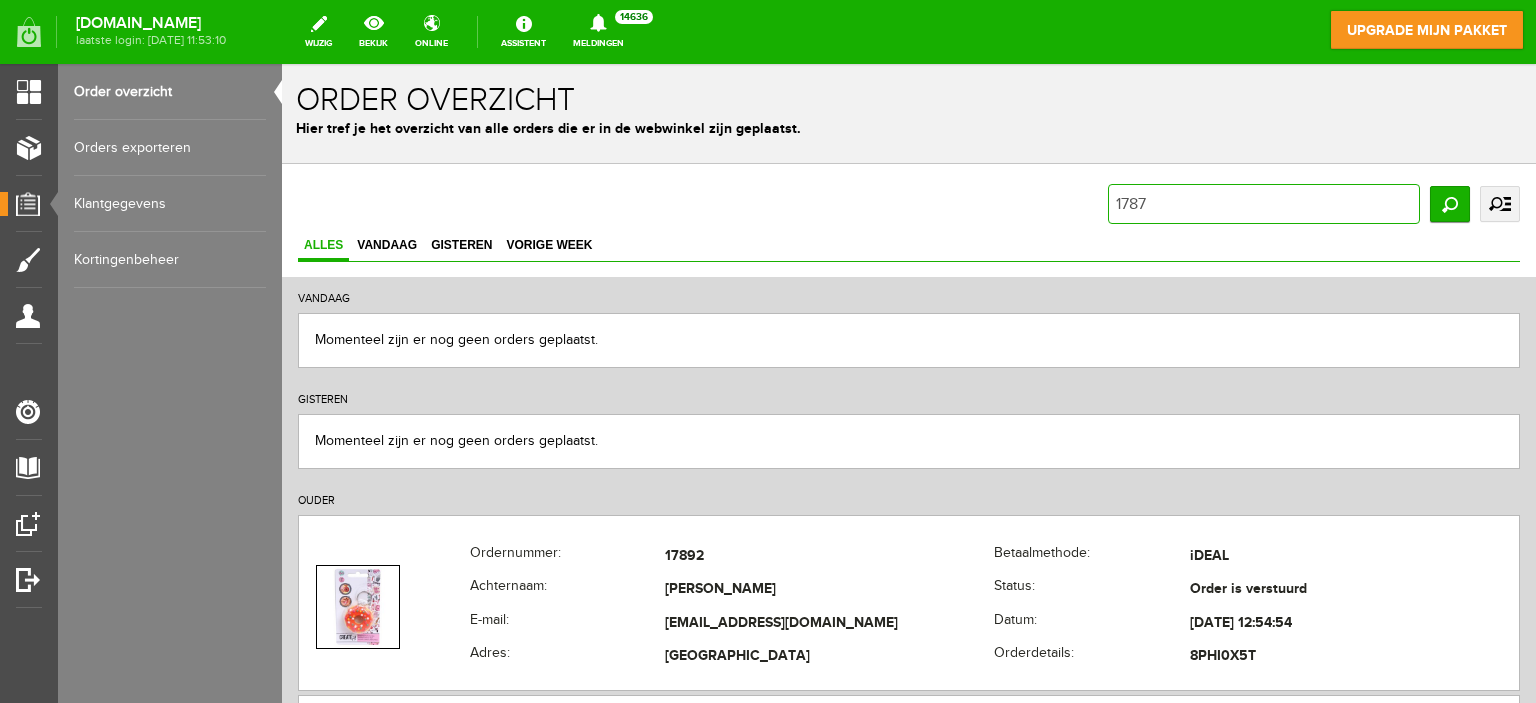 type on "17873" 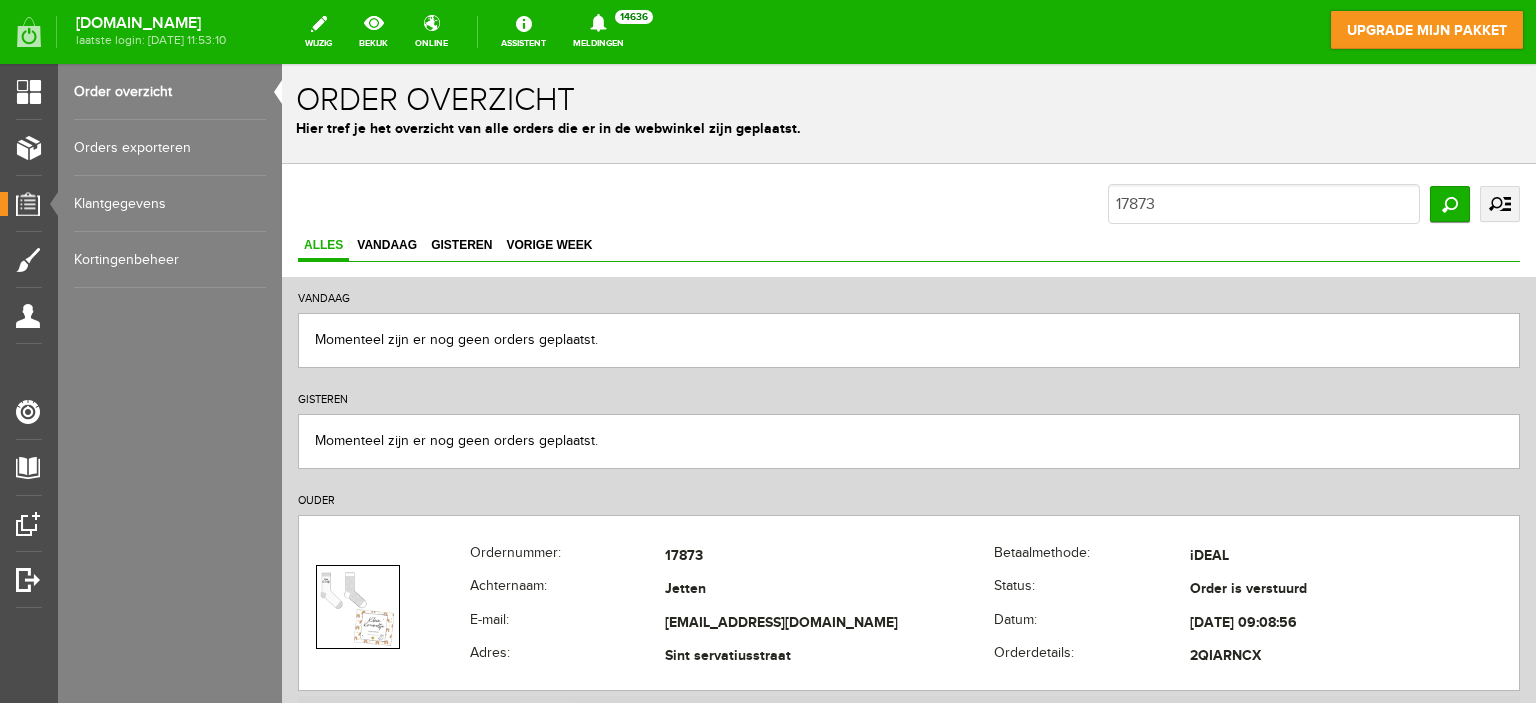 drag, startPoint x: 903, startPoint y: 243, endPoint x: 663, endPoint y: 238, distance: 240.05208 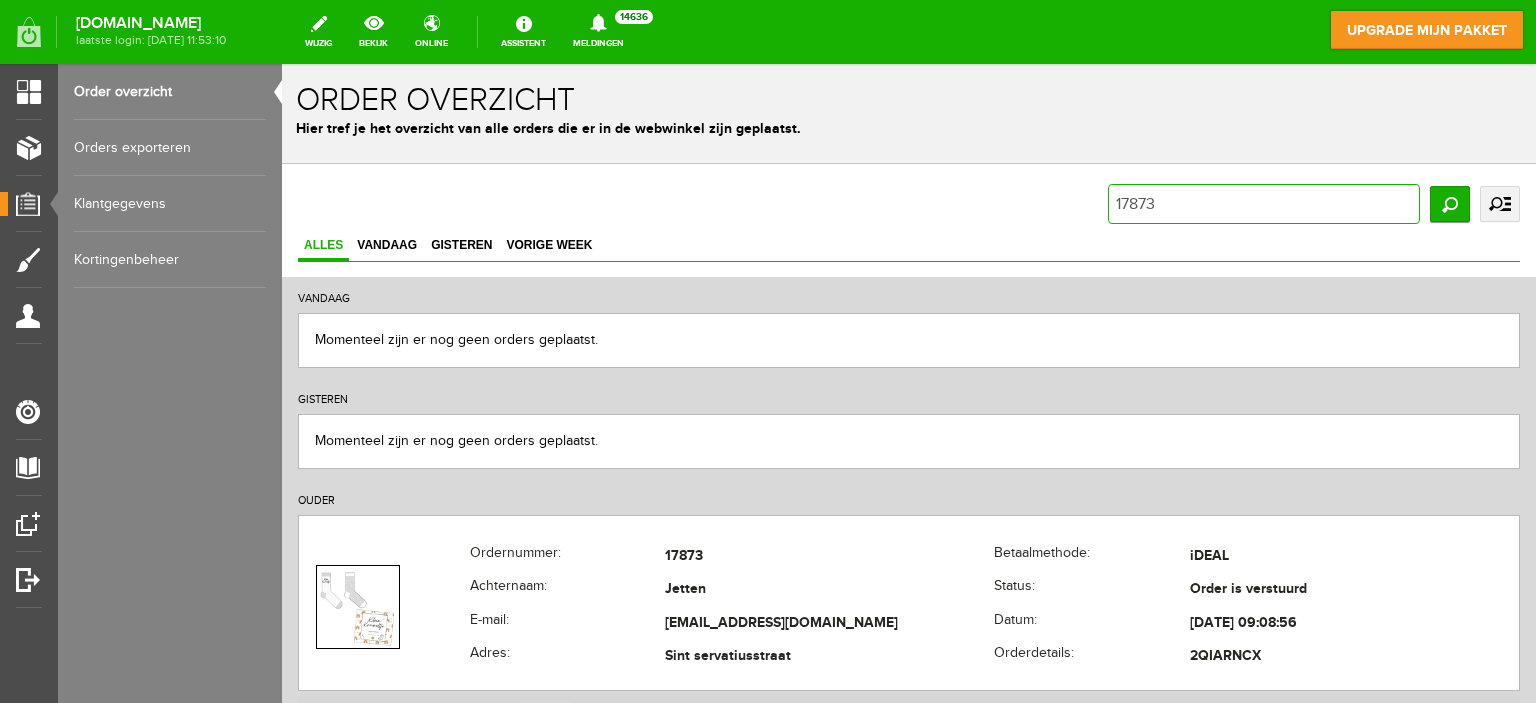 click on "17873" at bounding box center [1264, 204] 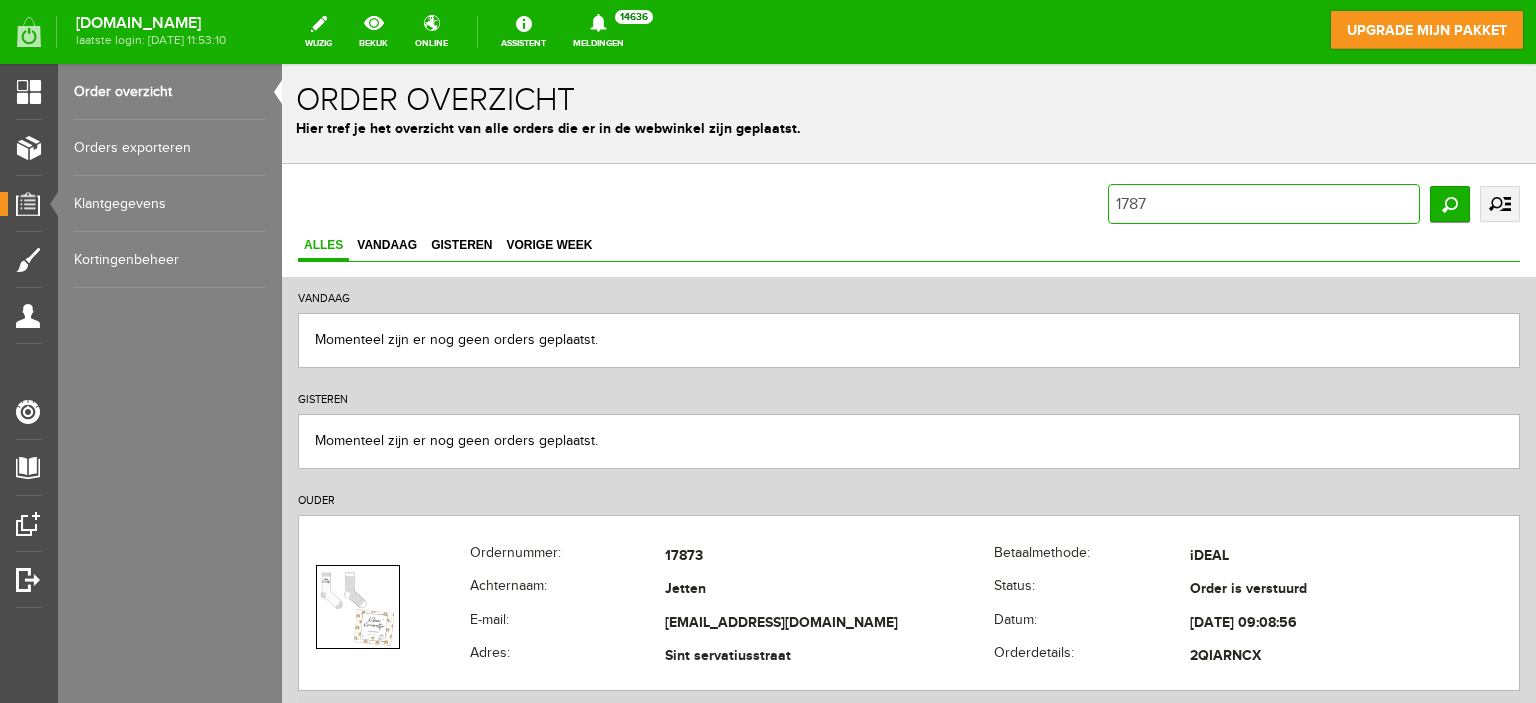 type on "17872" 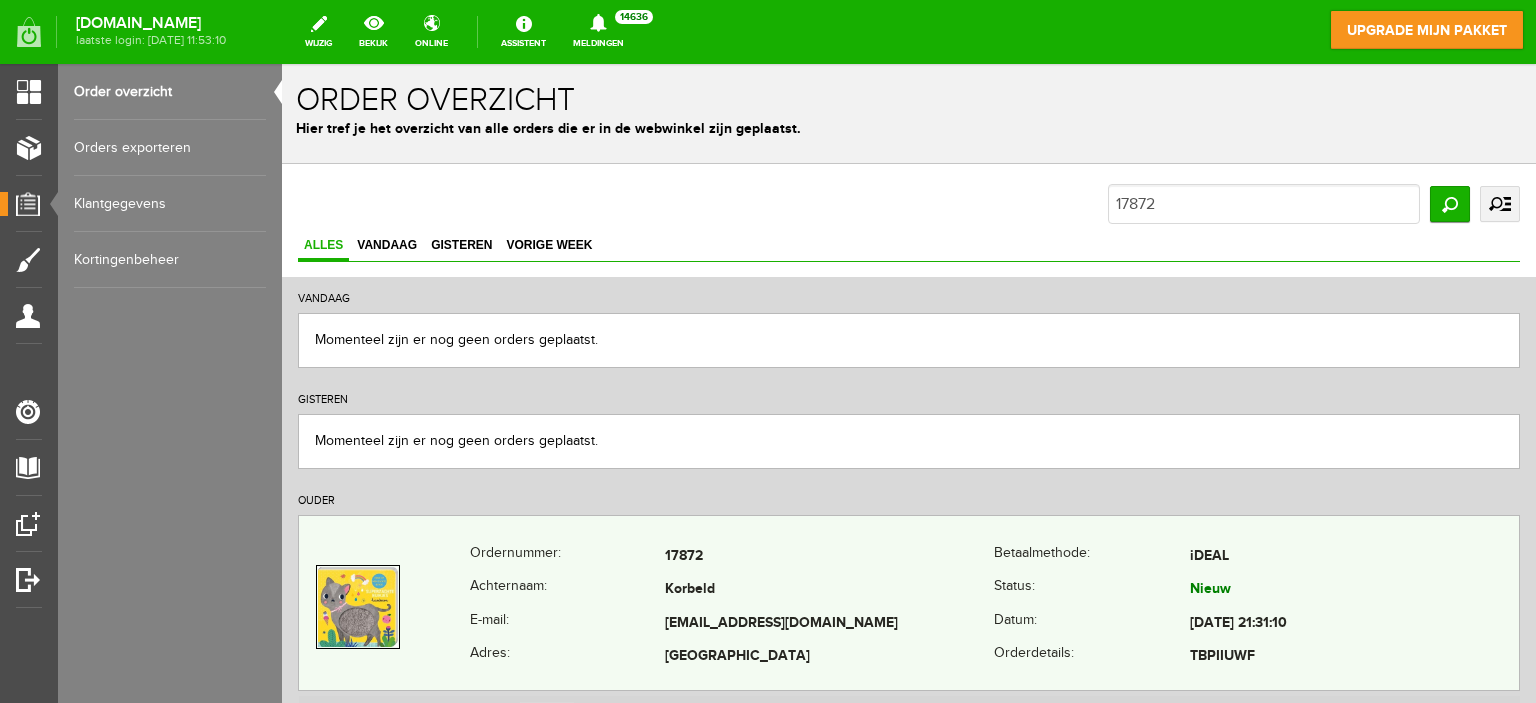 click on "17872" at bounding box center (829, 557) 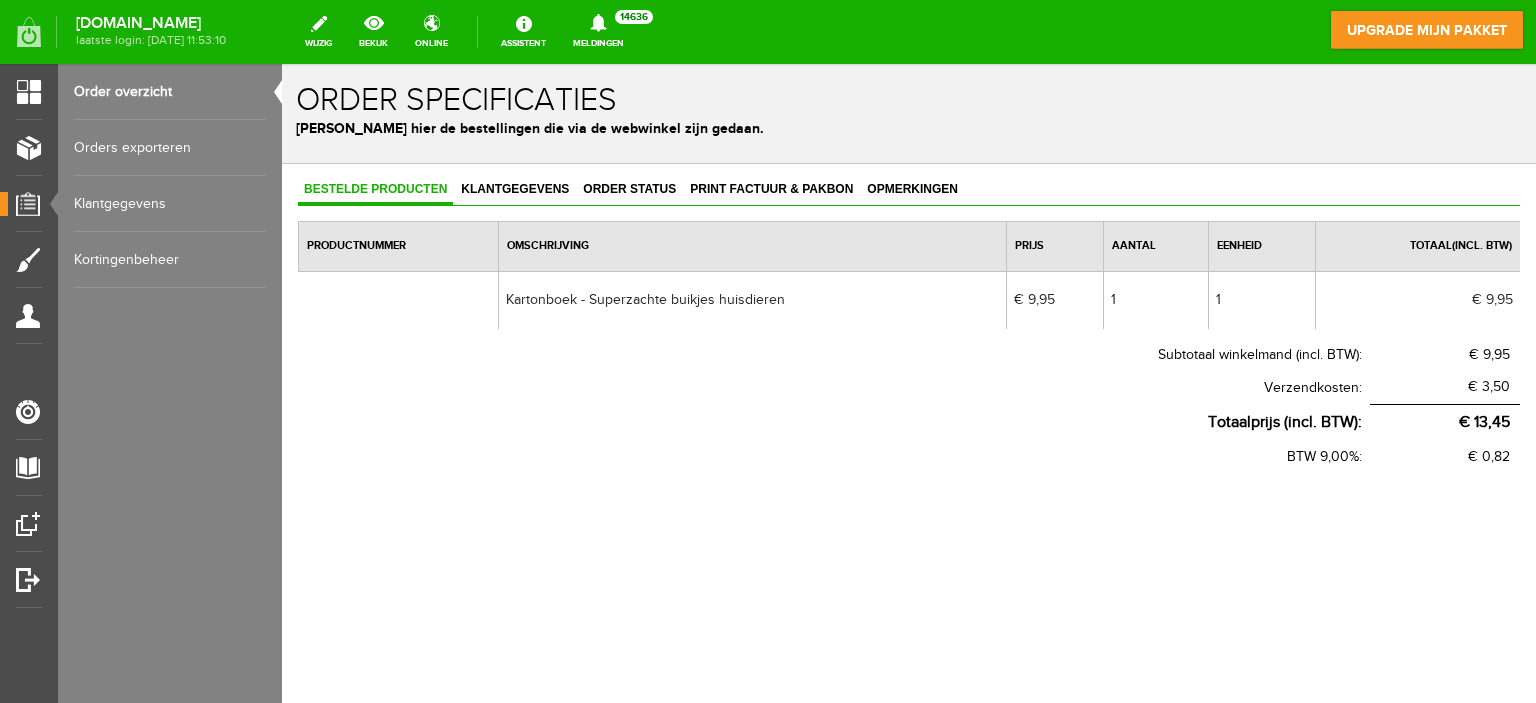 scroll, scrollTop: 0, scrollLeft: 0, axis: both 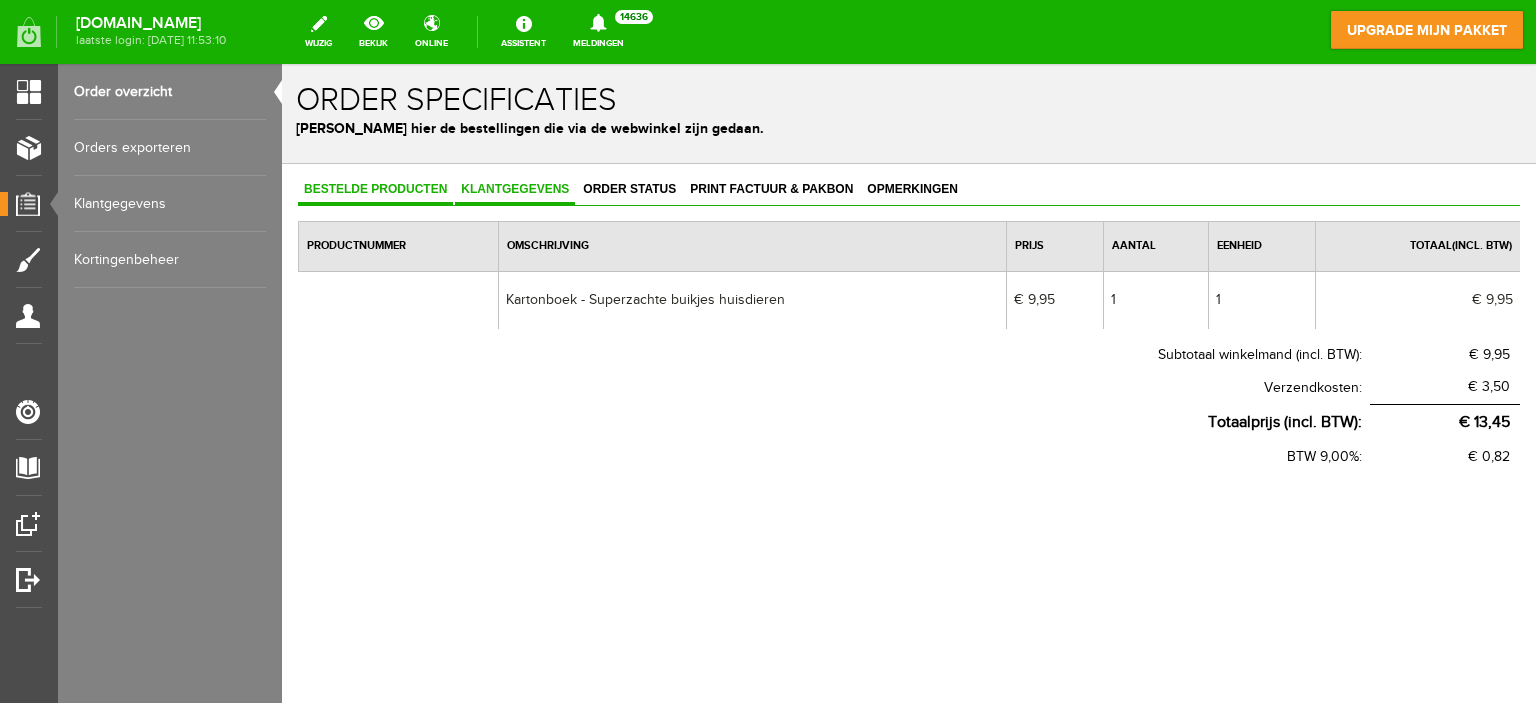 click on "Klantgegevens" at bounding box center (515, 190) 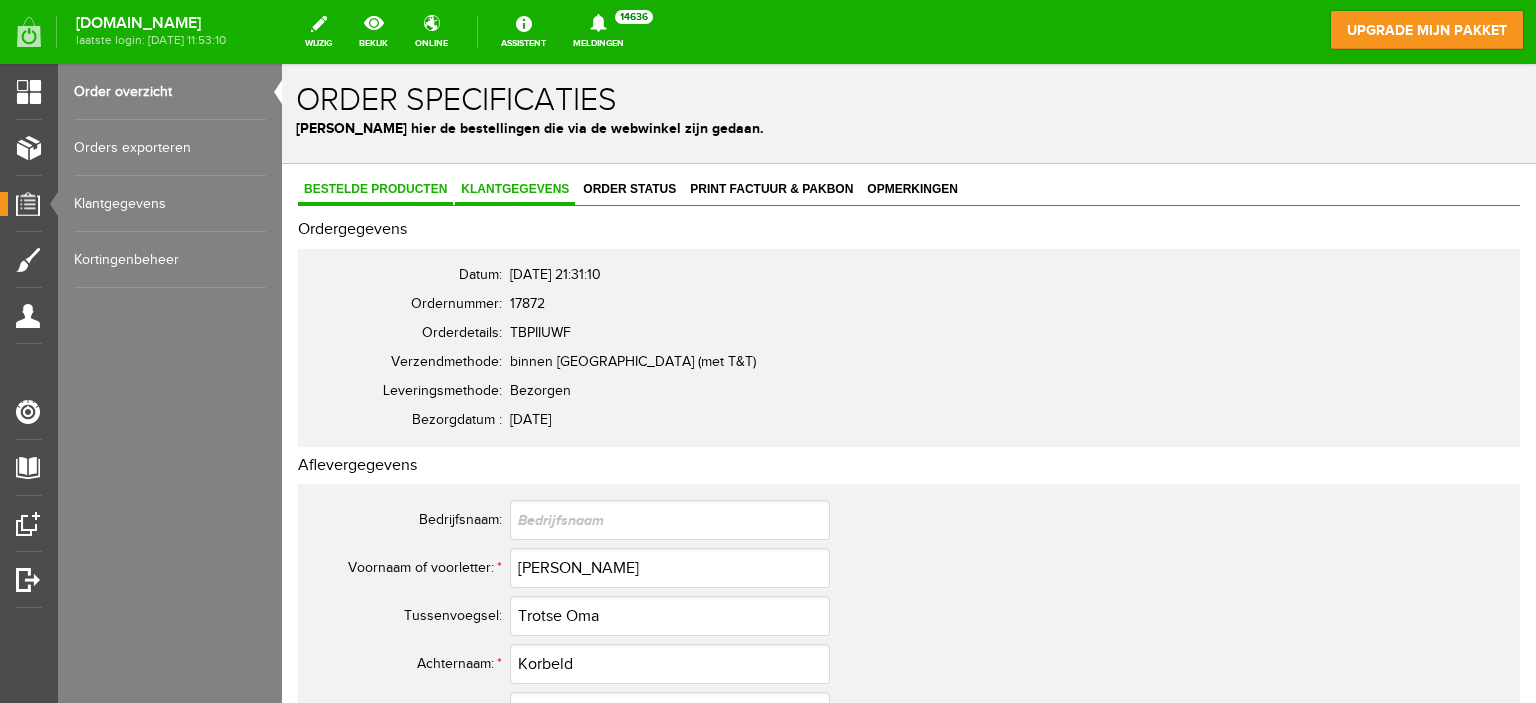click on "Bestelde producten" at bounding box center [375, 189] 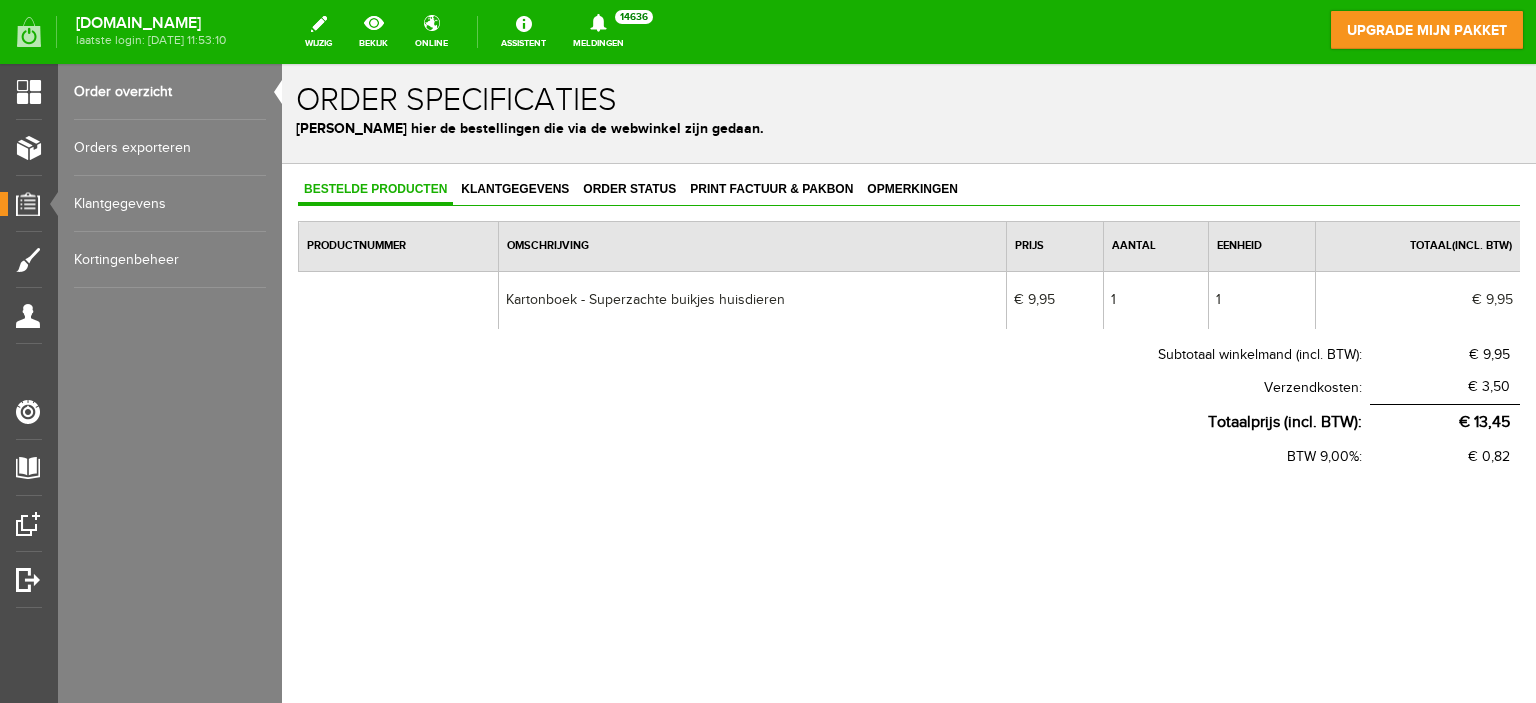 click on "Order overzicht" at bounding box center [170, 92] 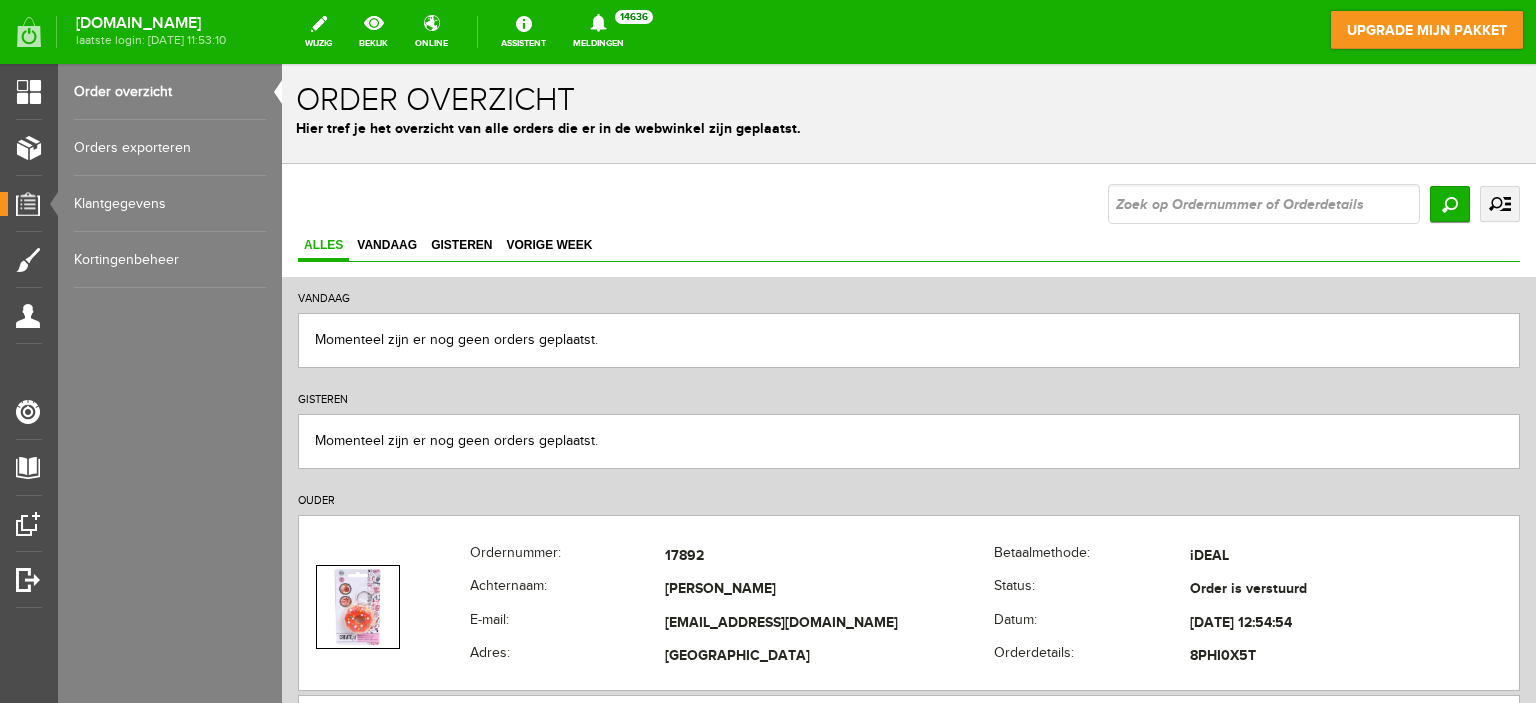 scroll, scrollTop: 0, scrollLeft: 0, axis: both 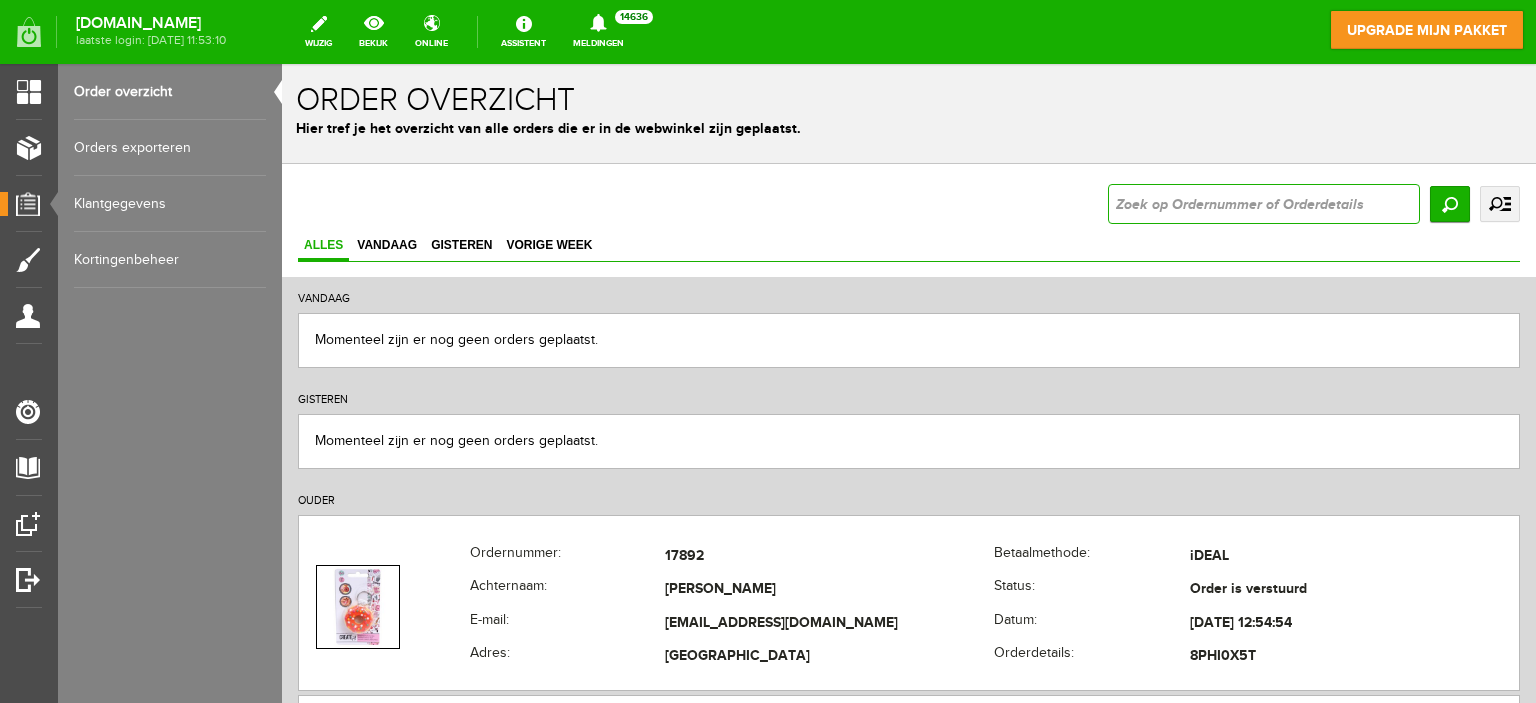 click at bounding box center [1264, 204] 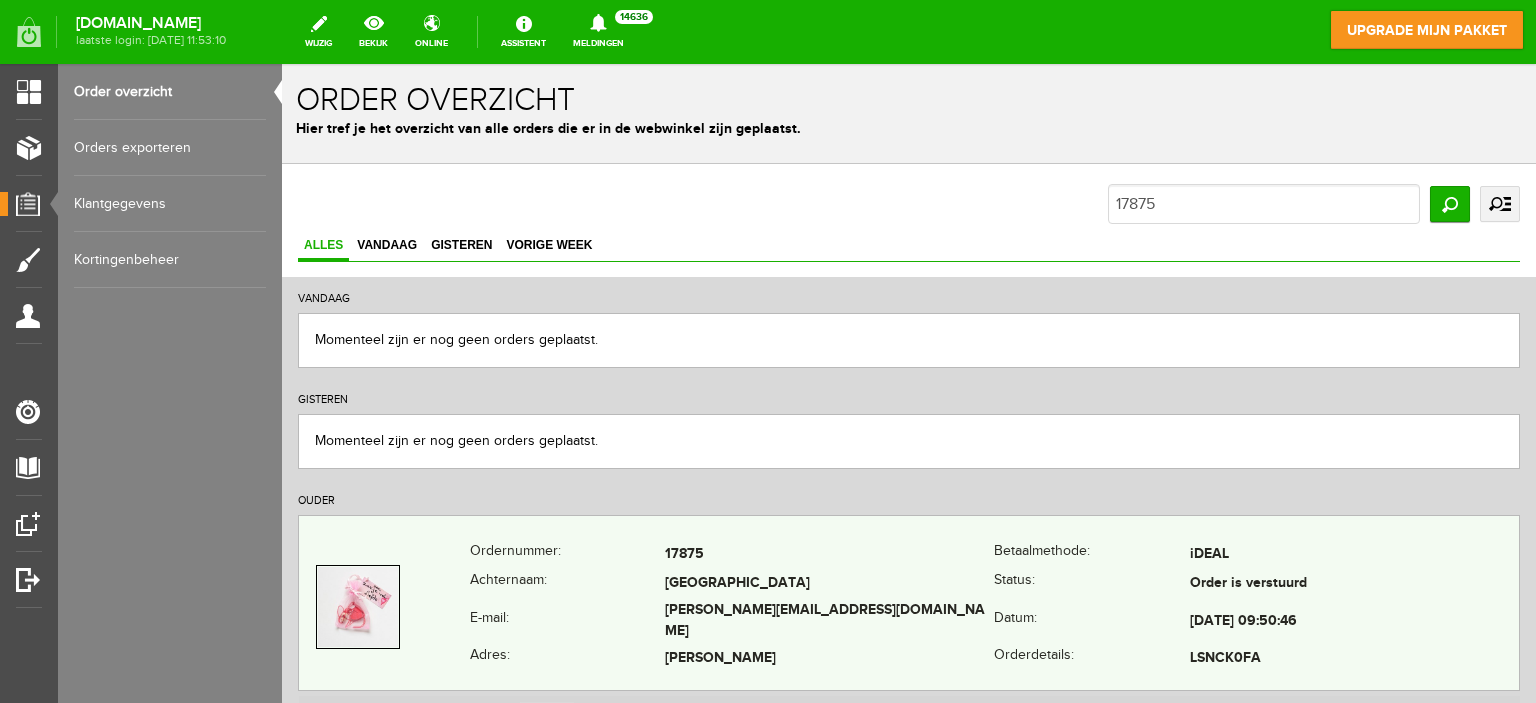 click on "17875" at bounding box center (829, 554) 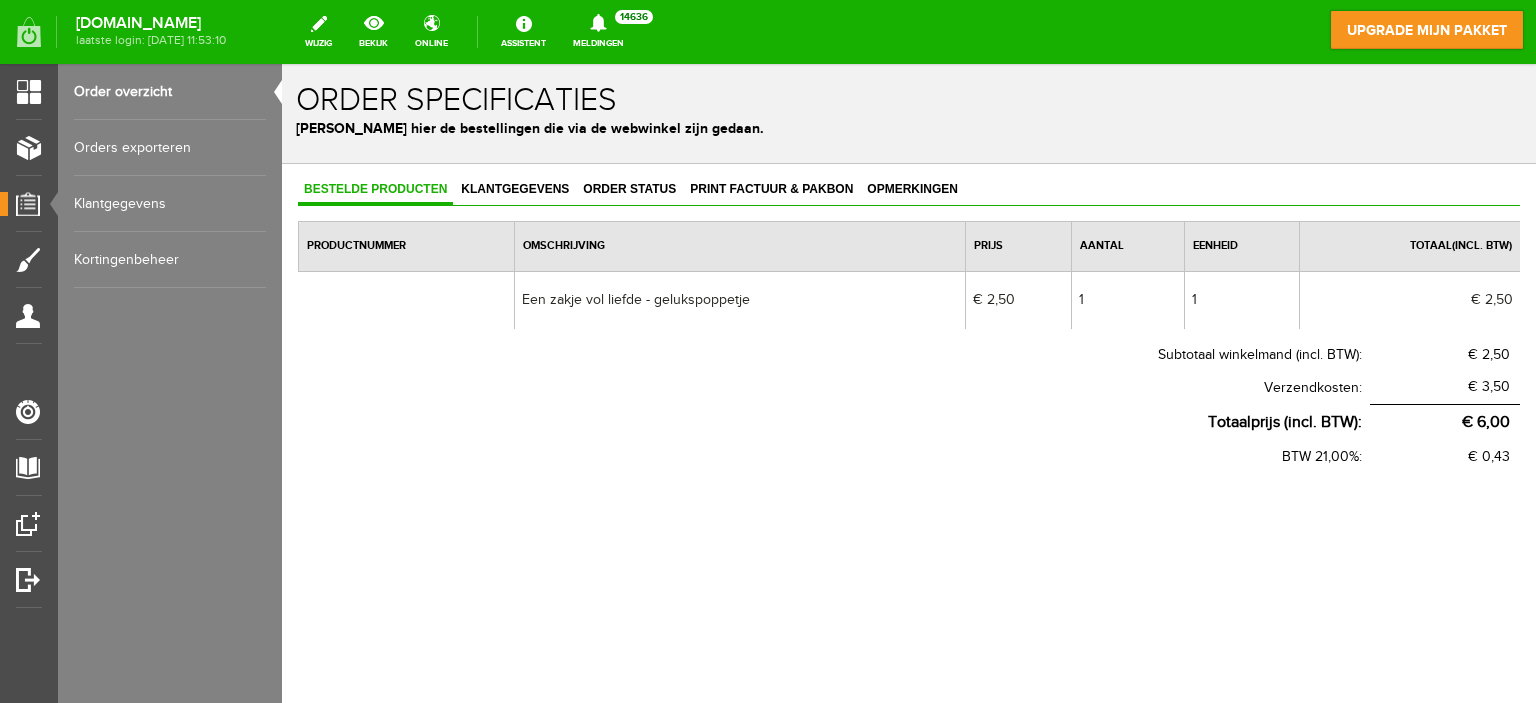 scroll, scrollTop: 0, scrollLeft: 0, axis: both 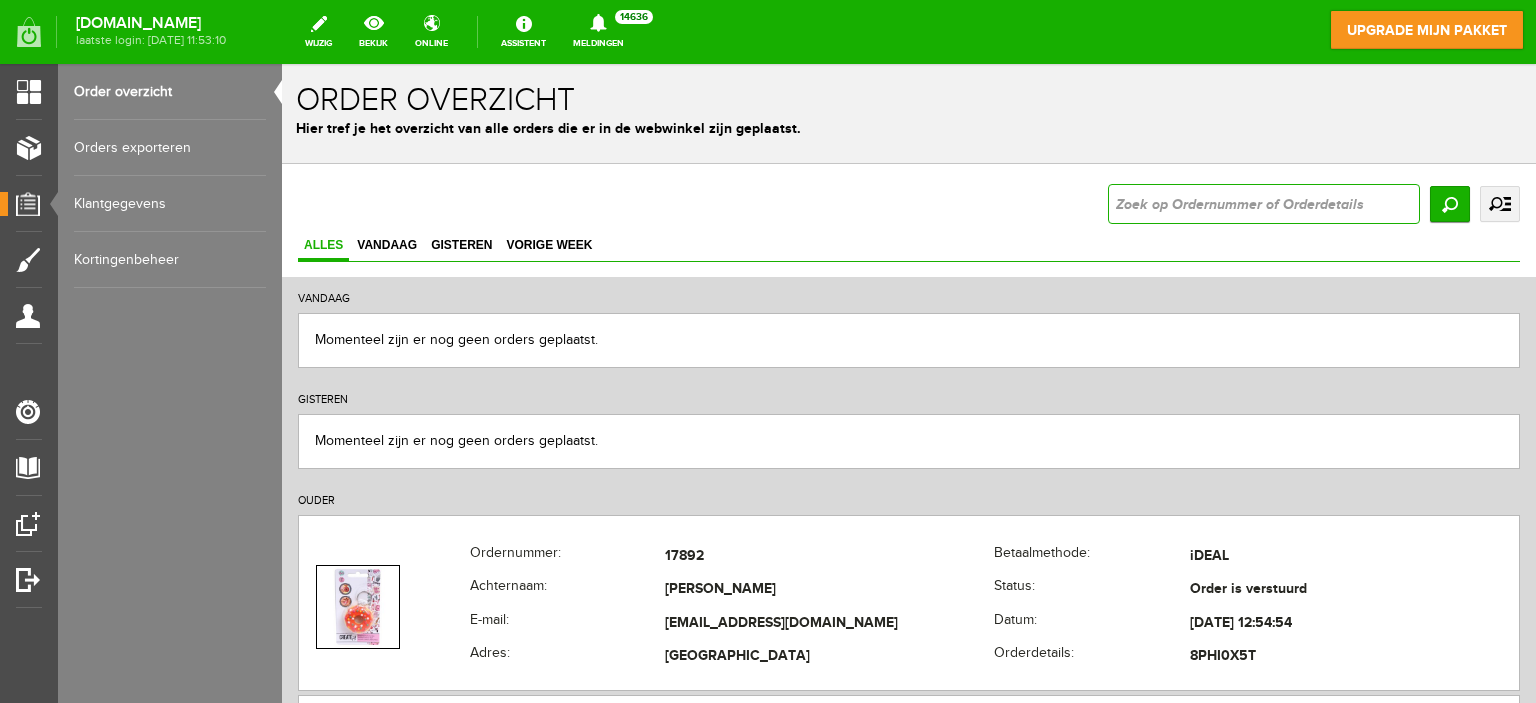 click at bounding box center (1264, 204) 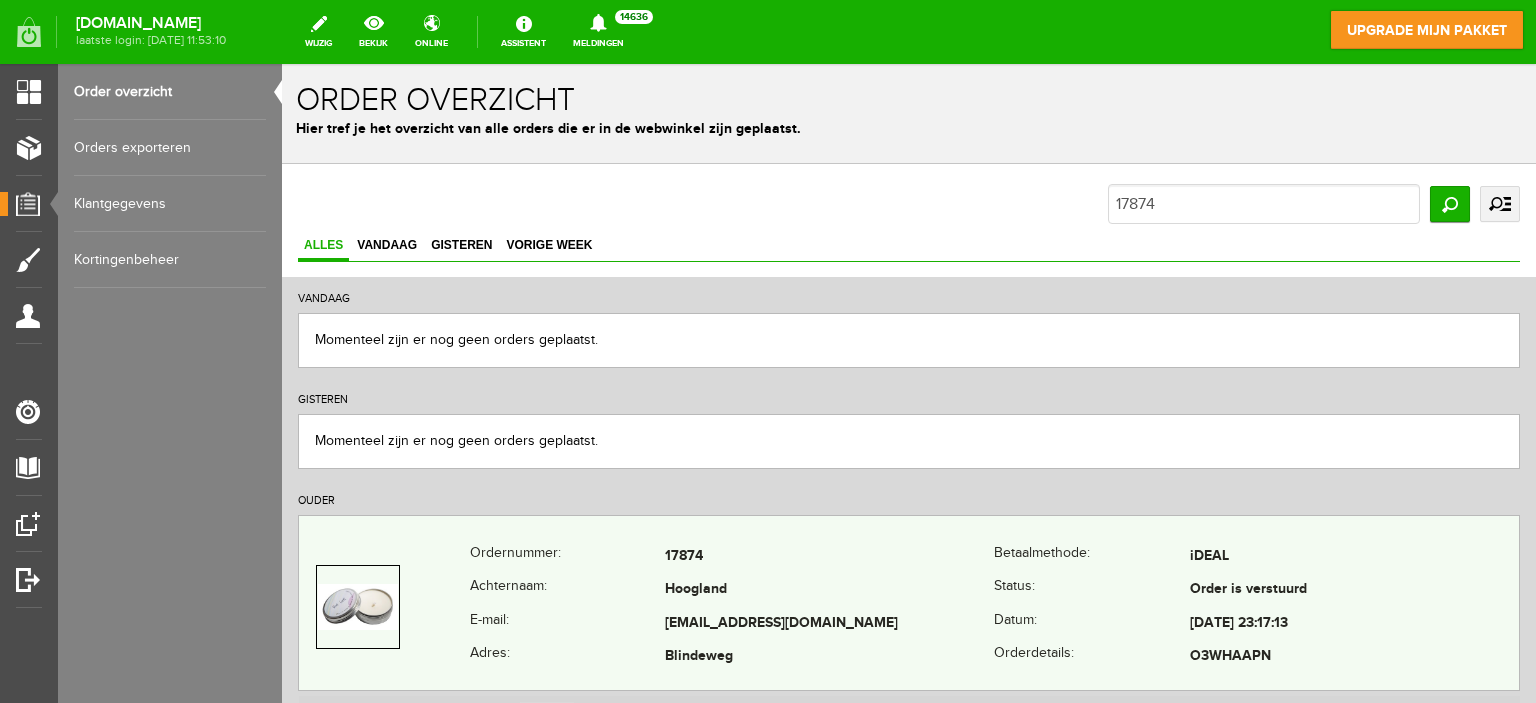 click on "17874" at bounding box center (829, 557) 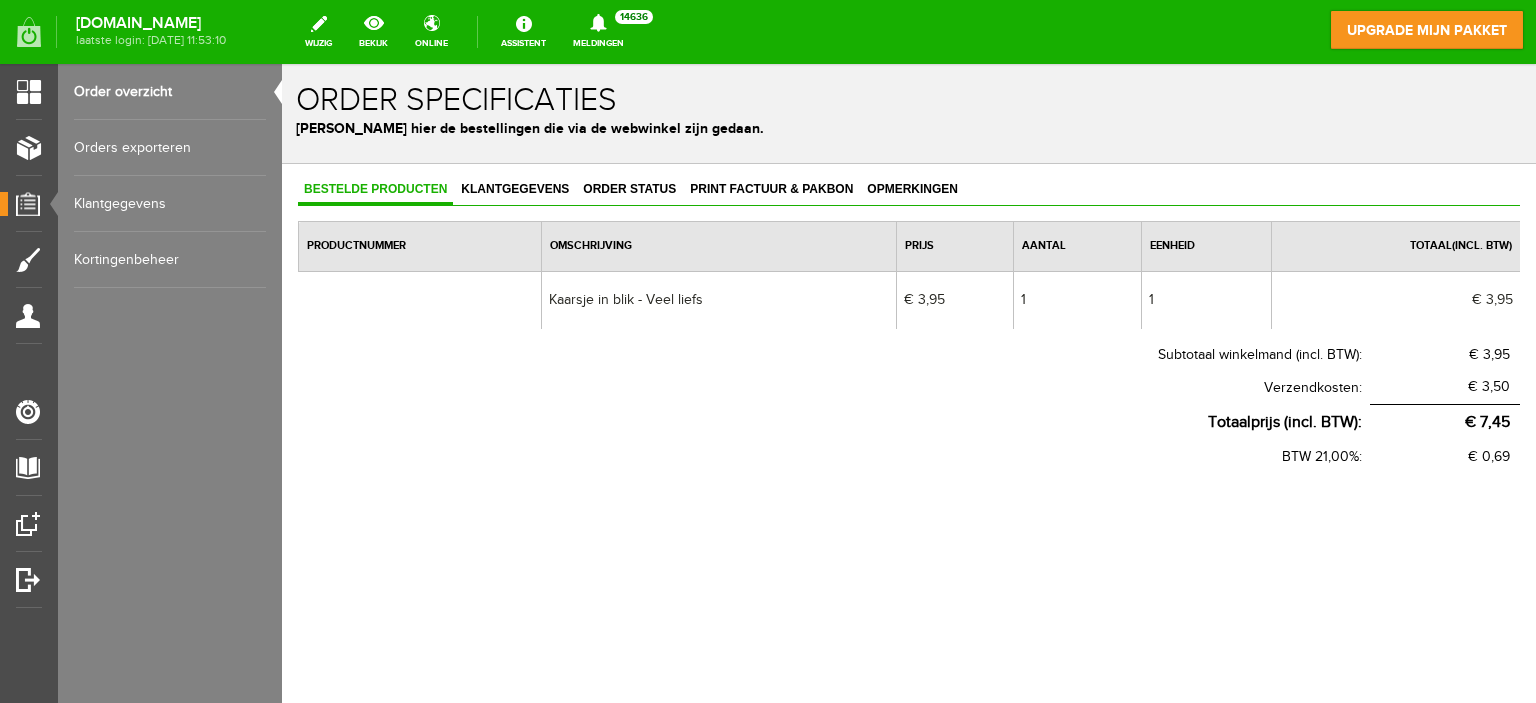 scroll, scrollTop: 0, scrollLeft: 0, axis: both 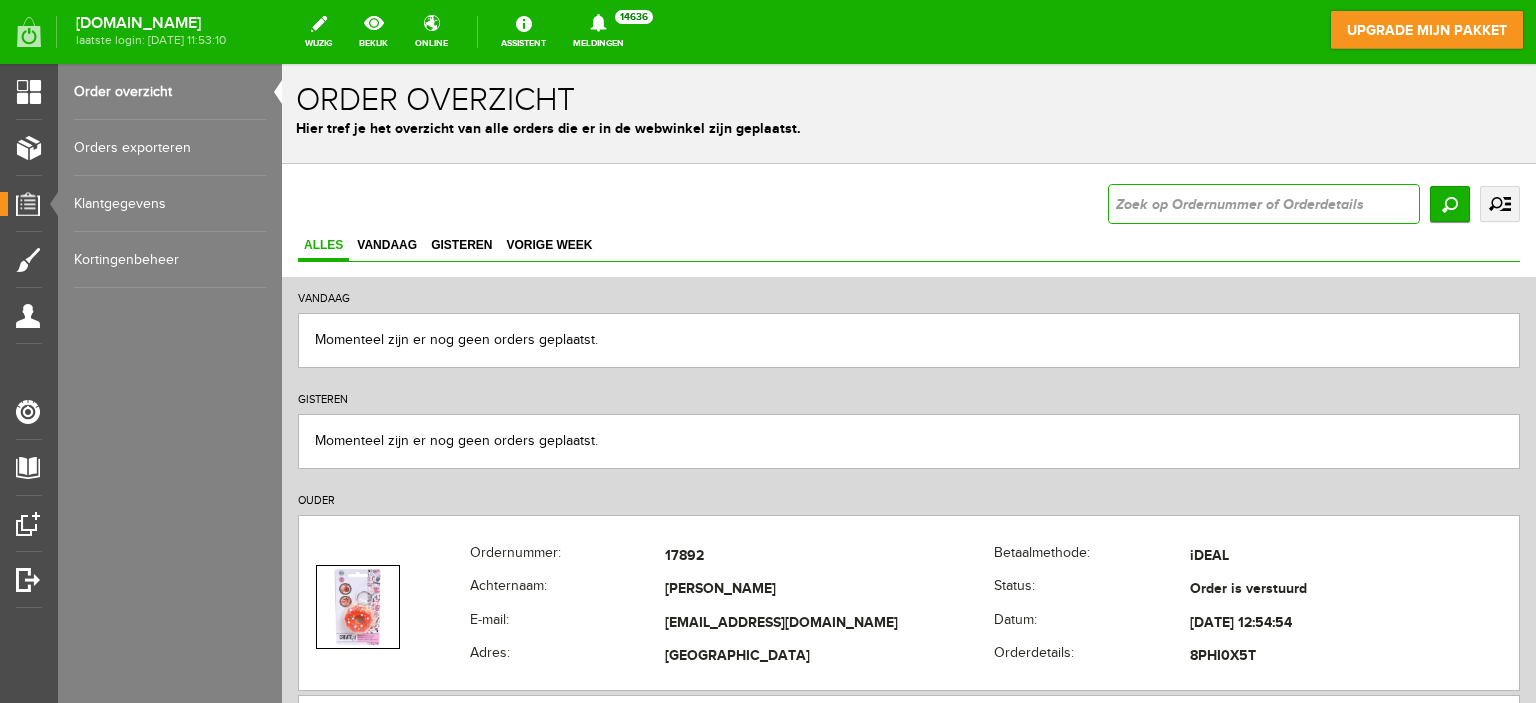click at bounding box center [1264, 204] 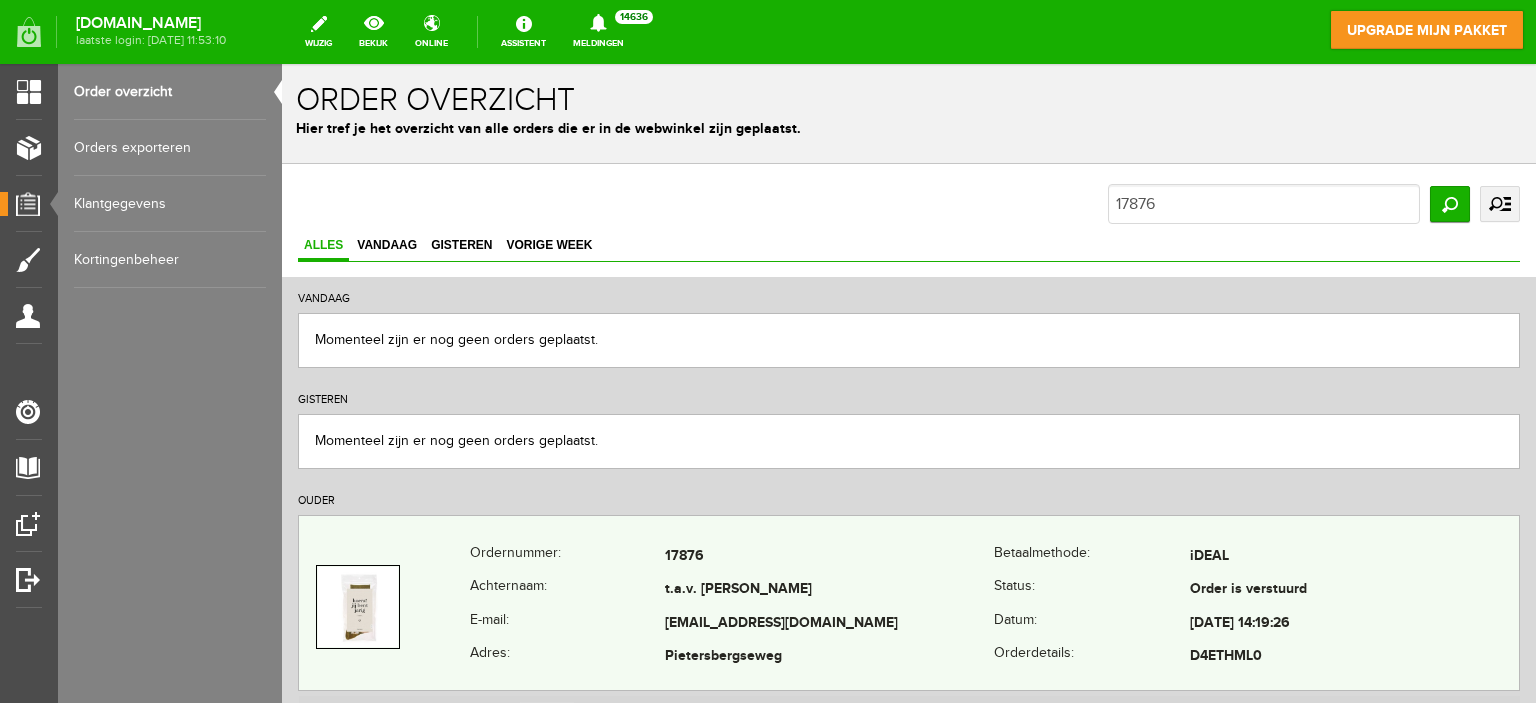 click on "t.a.v. [PERSON_NAME]" at bounding box center (829, 591) 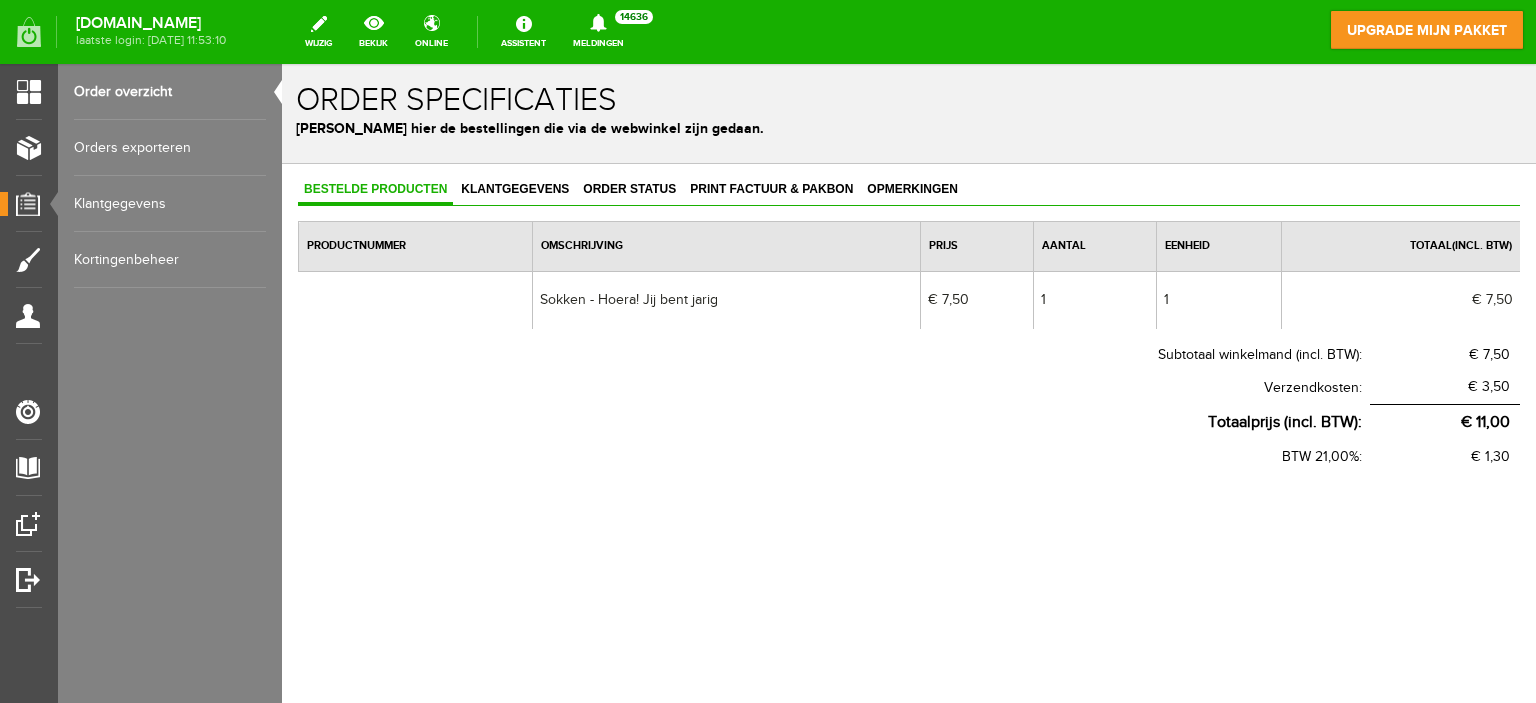 scroll, scrollTop: 0, scrollLeft: 0, axis: both 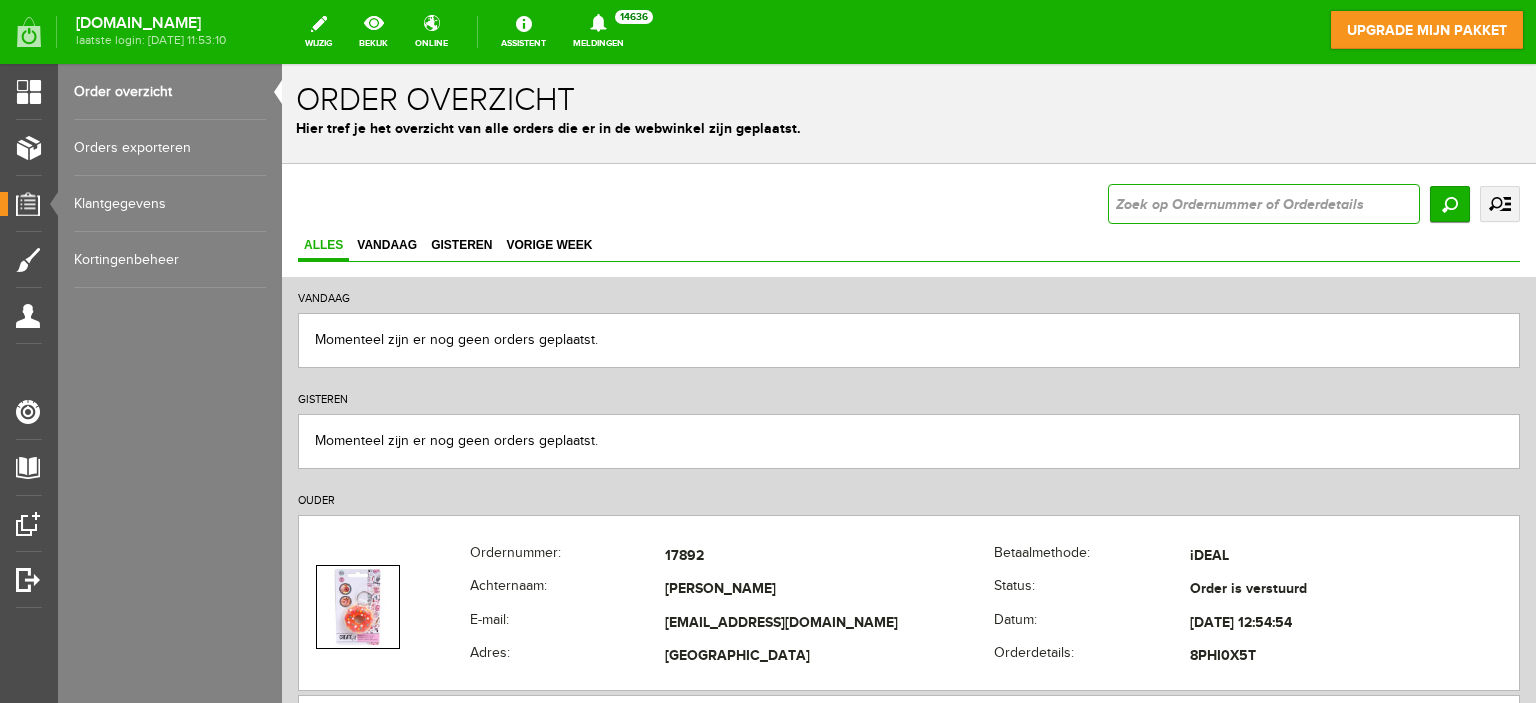 click at bounding box center (1264, 204) 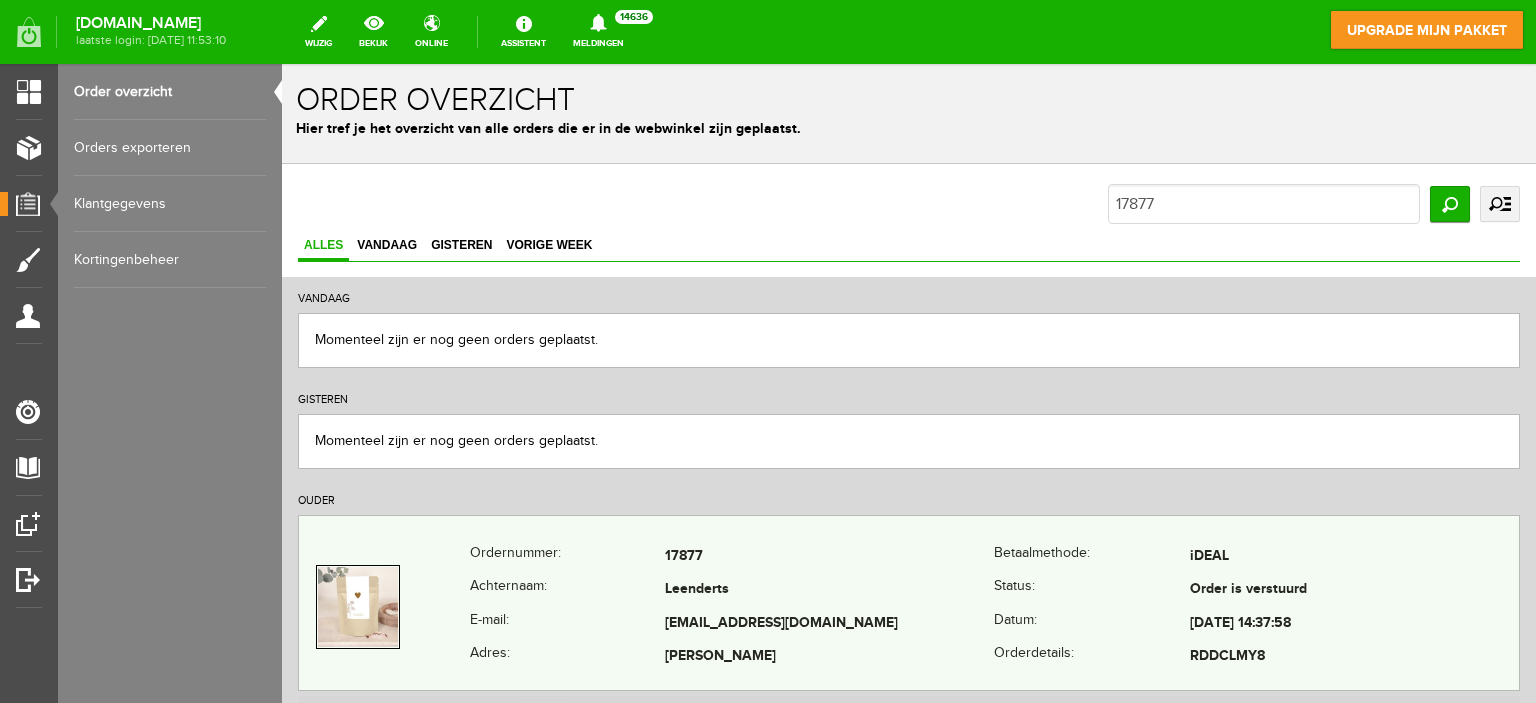 click on "Leenderts" at bounding box center [829, 591] 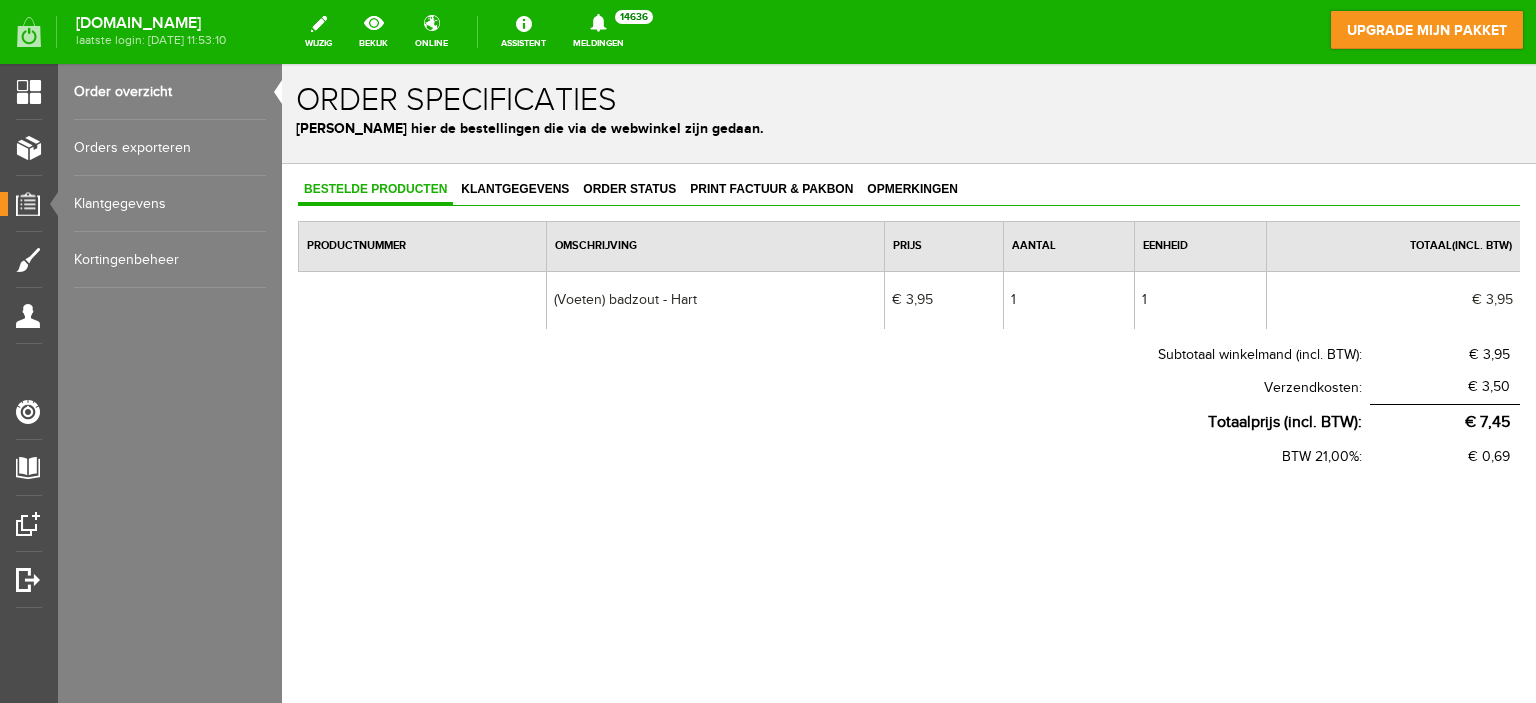 scroll, scrollTop: 0, scrollLeft: 0, axis: both 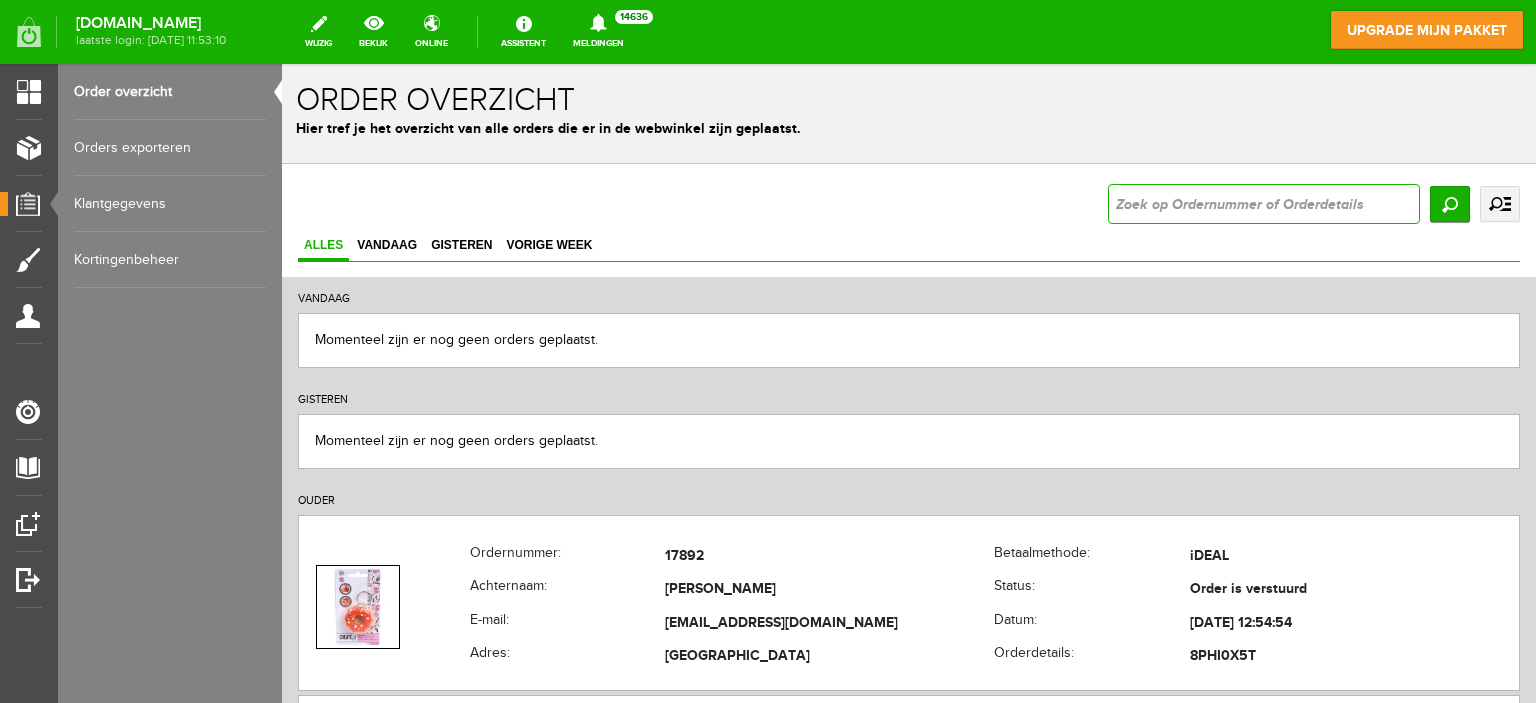 drag, startPoint x: 1217, startPoint y: 207, endPoint x: 1144, endPoint y: 238, distance: 79.30952 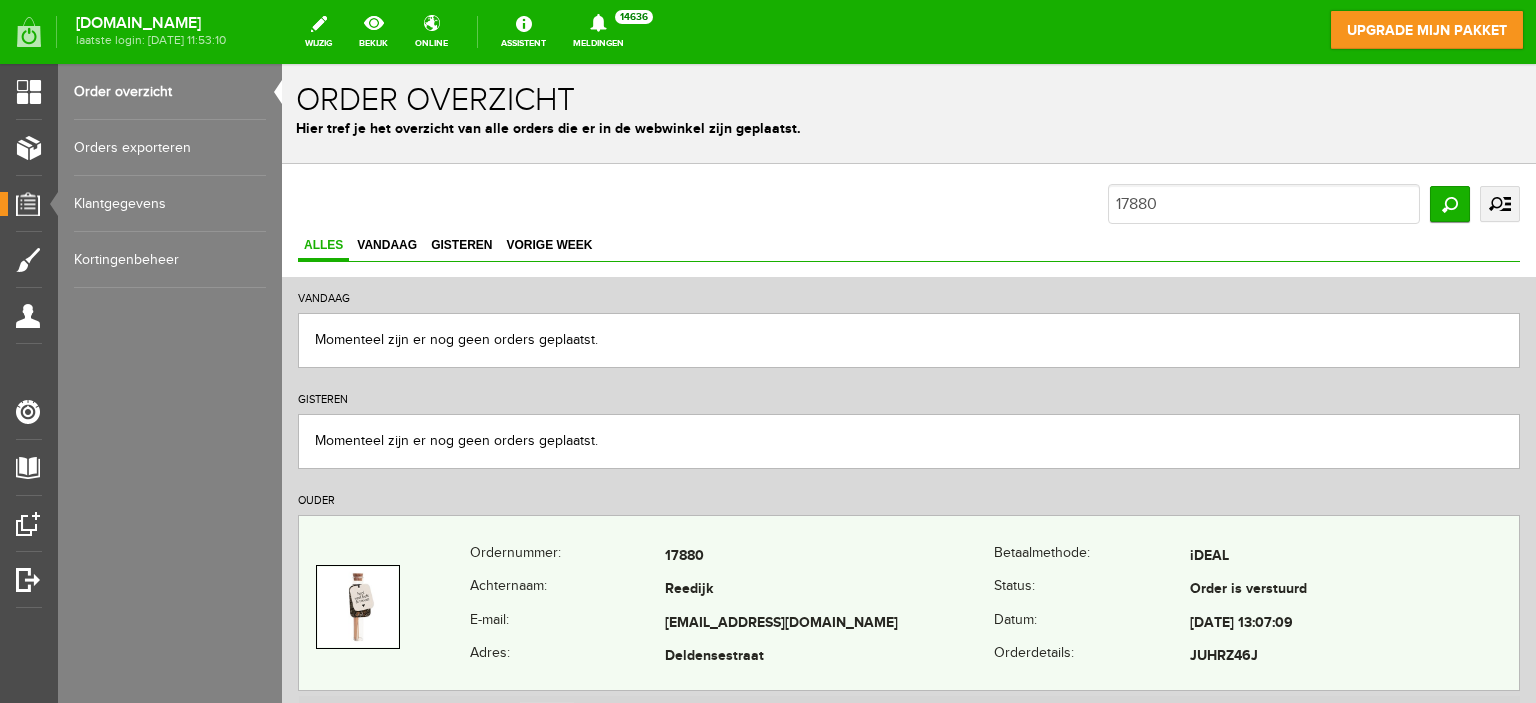 click on "Reedijk" at bounding box center (829, 591) 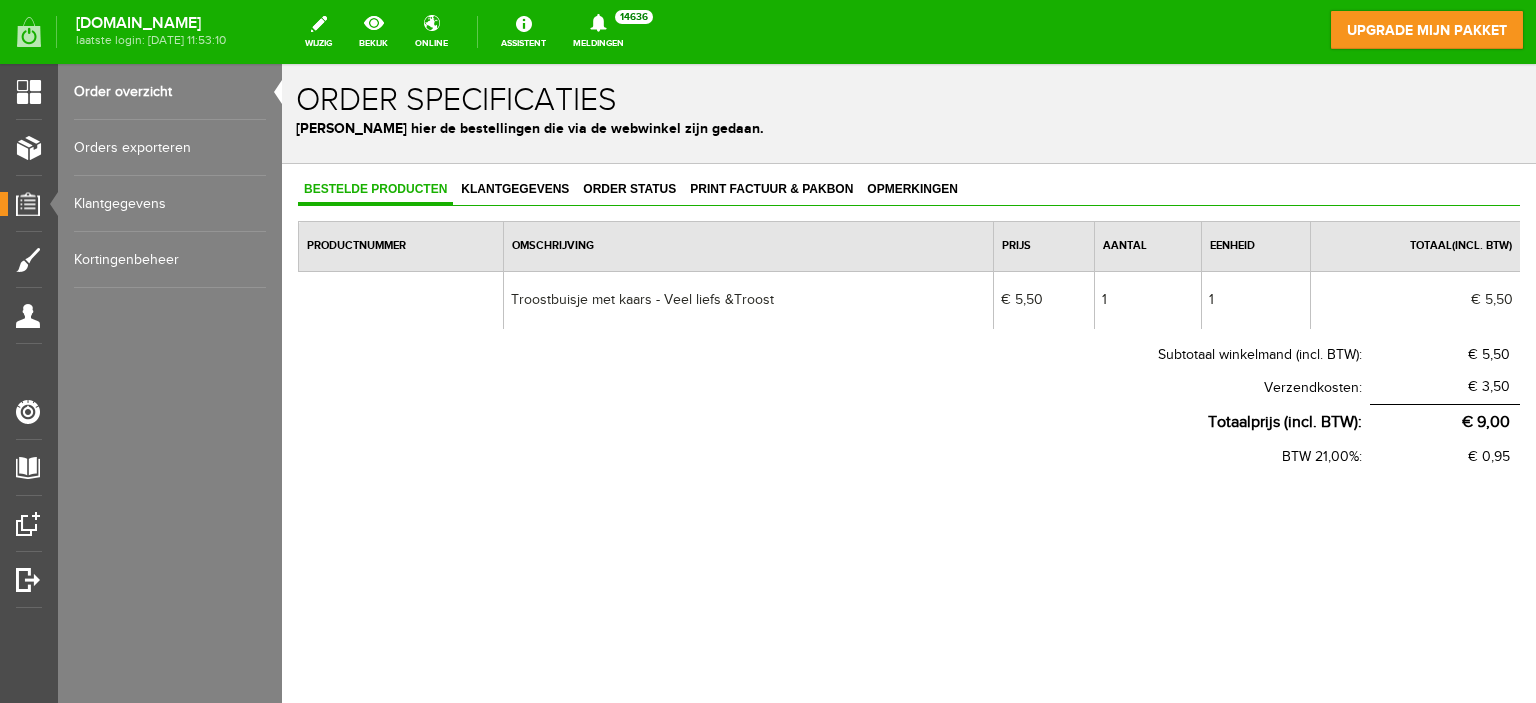 scroll, scrollTop: 0, scrollLeft: 0, axis: both 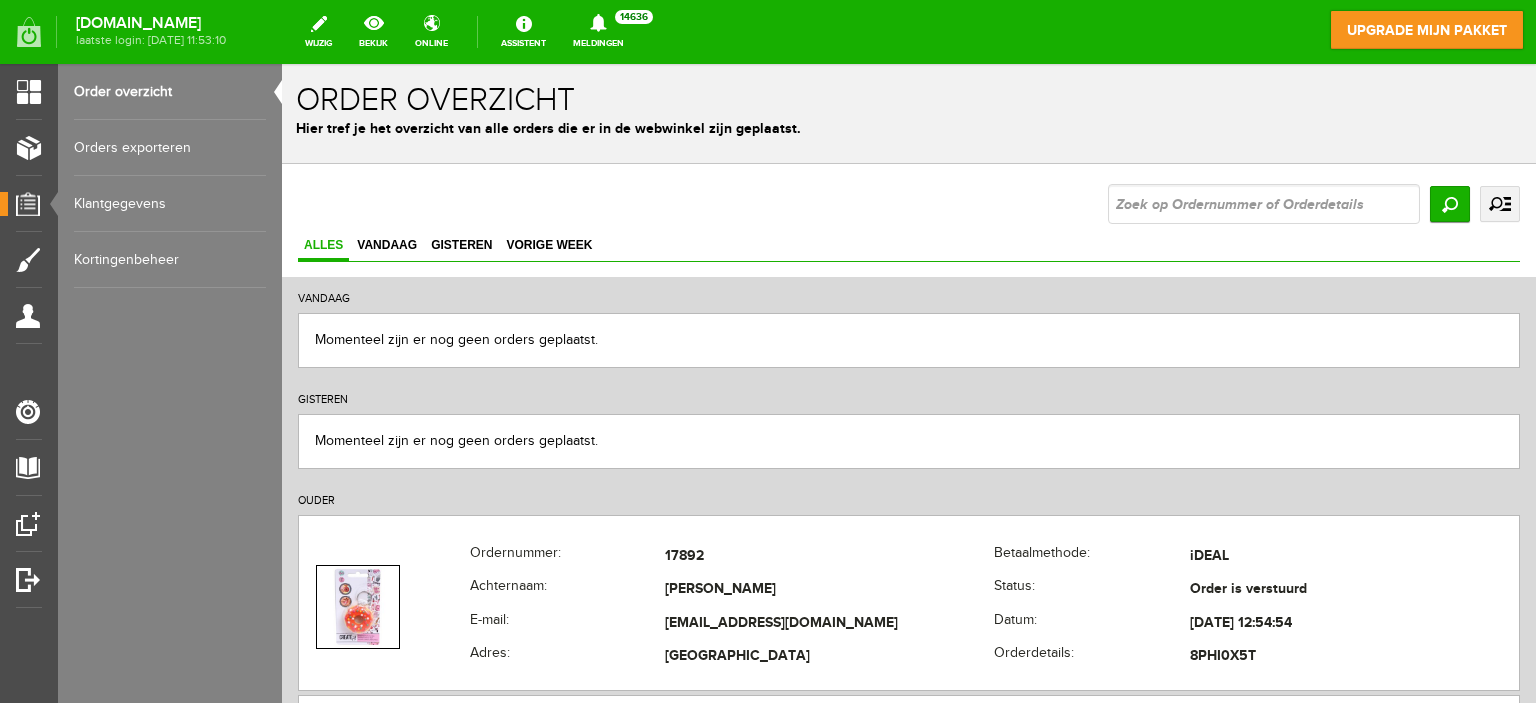 click at bounding box center [1264, 204] 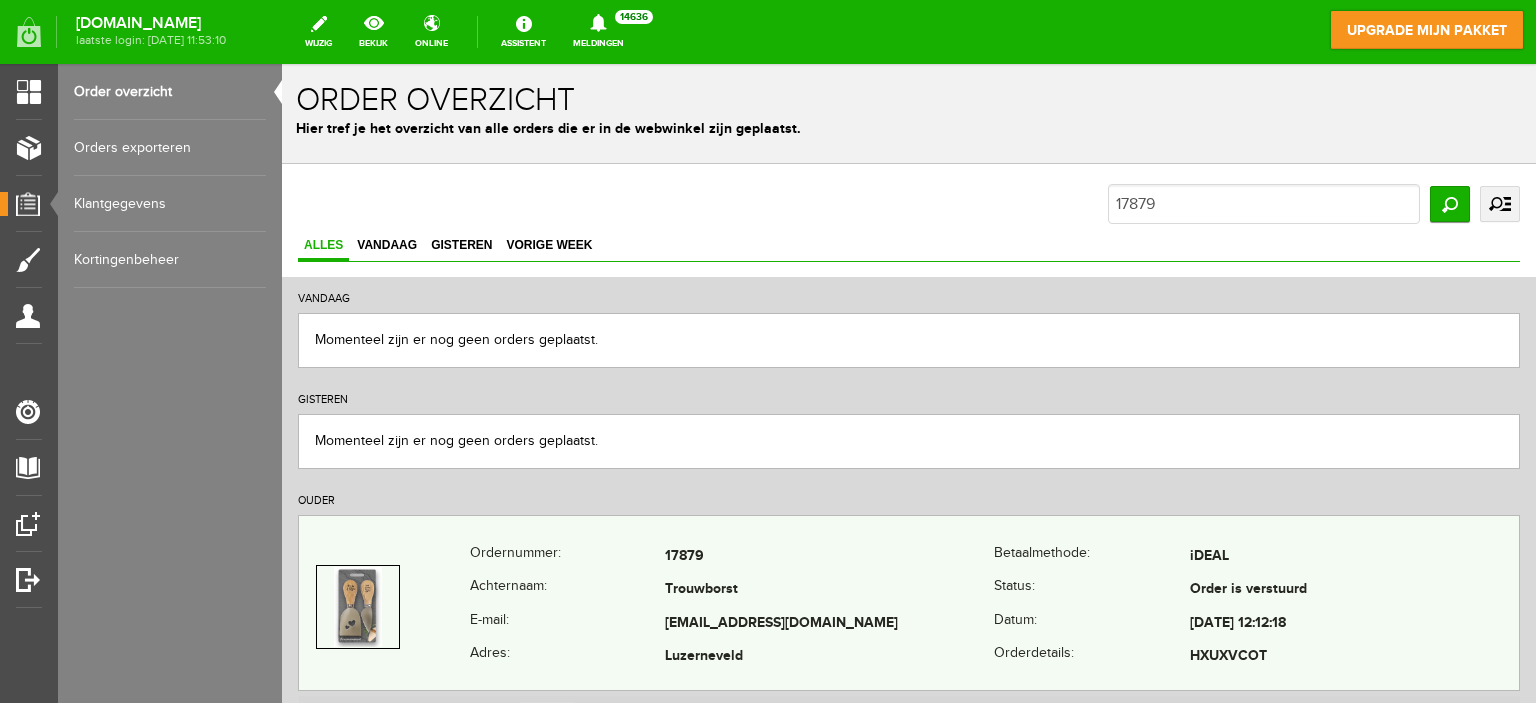 click on "Trouwborst" at bounding box center [829, 591] 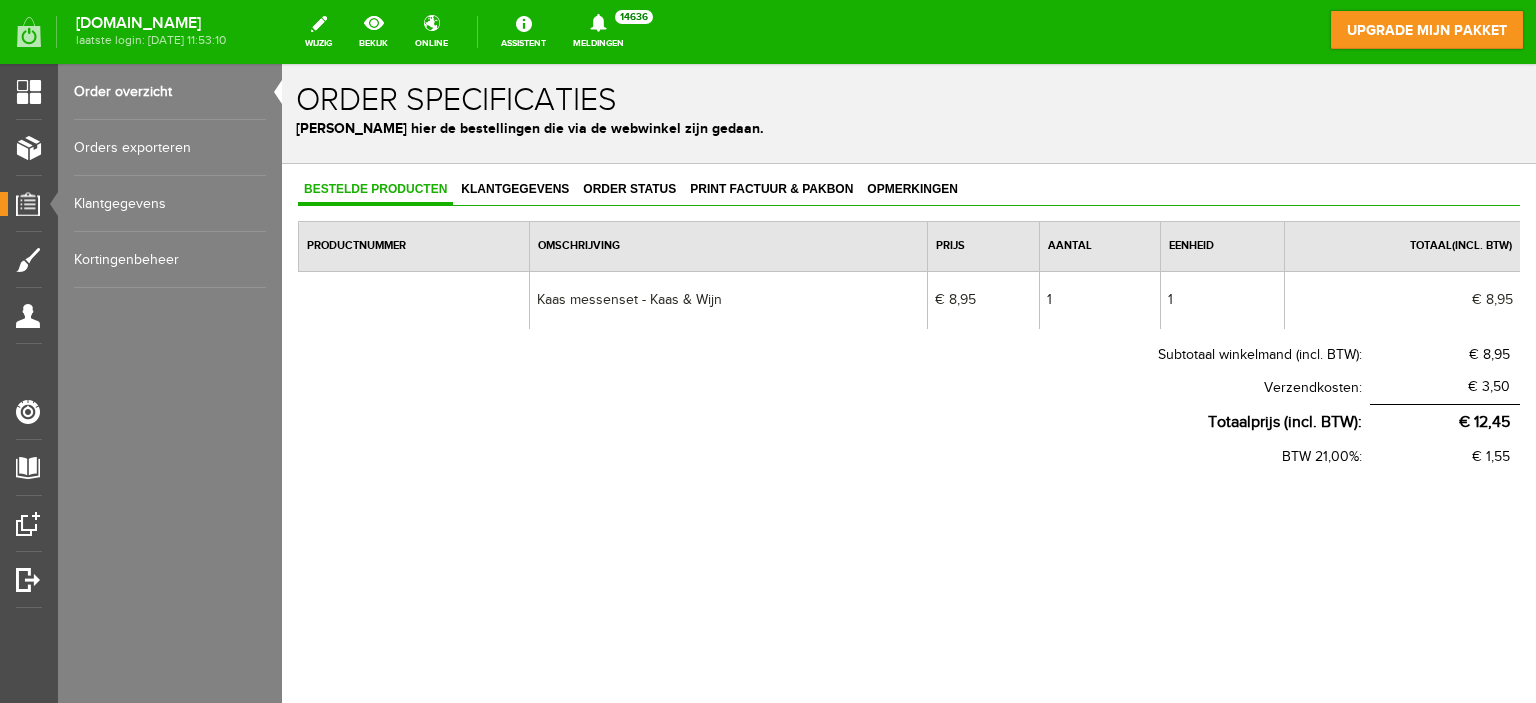 scroll, scrollTop: 0, scrollLeft: 0, axis: both 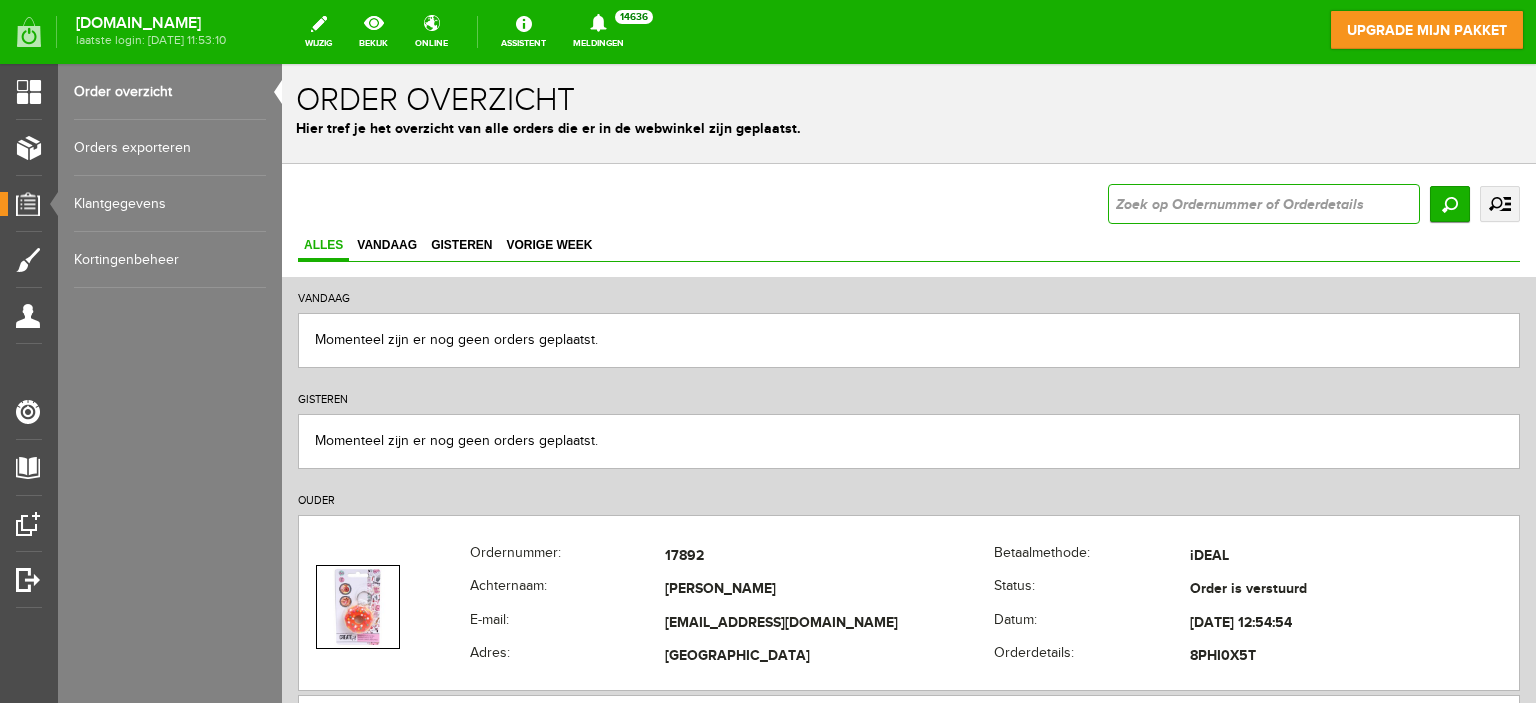 click at bounding box center [1264, 204] 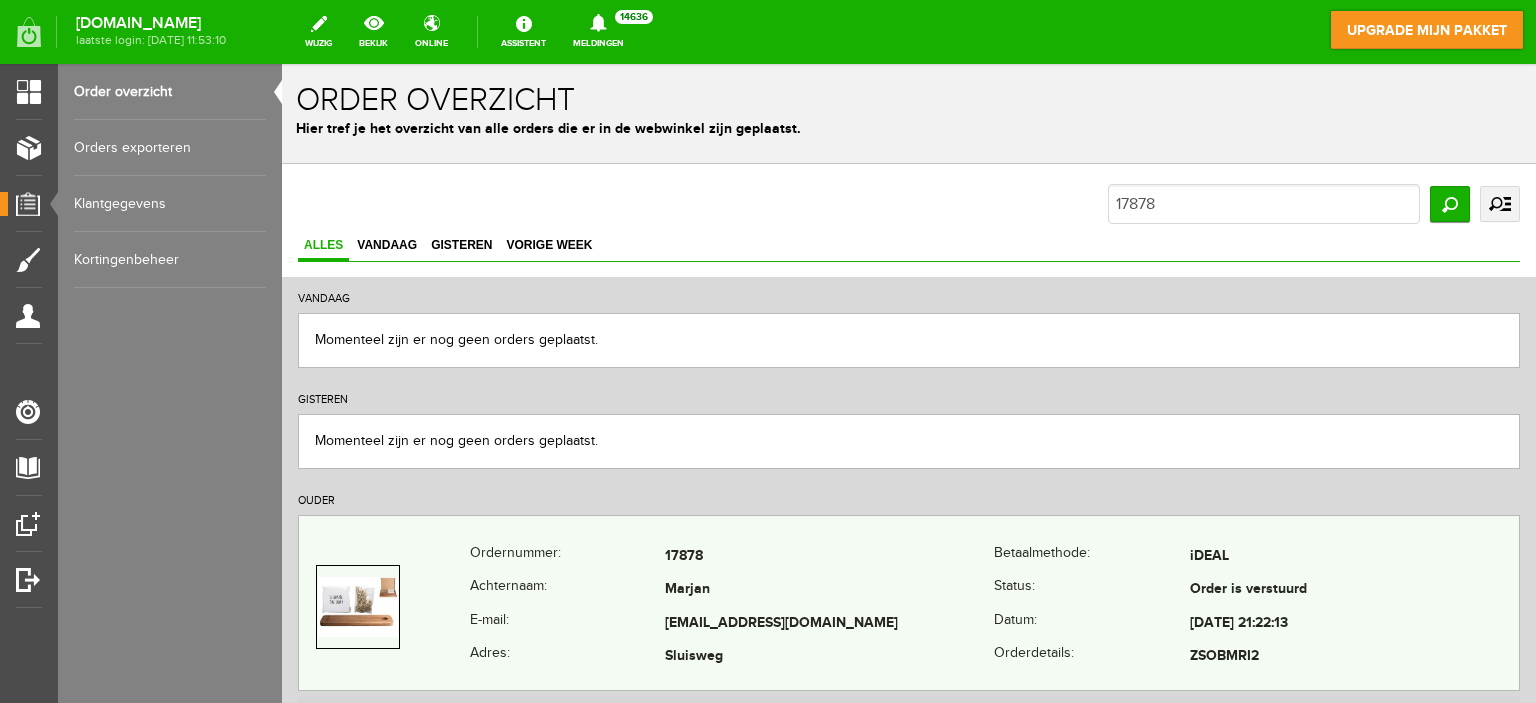 click on "Marjan" at bounding box center [829, 591] 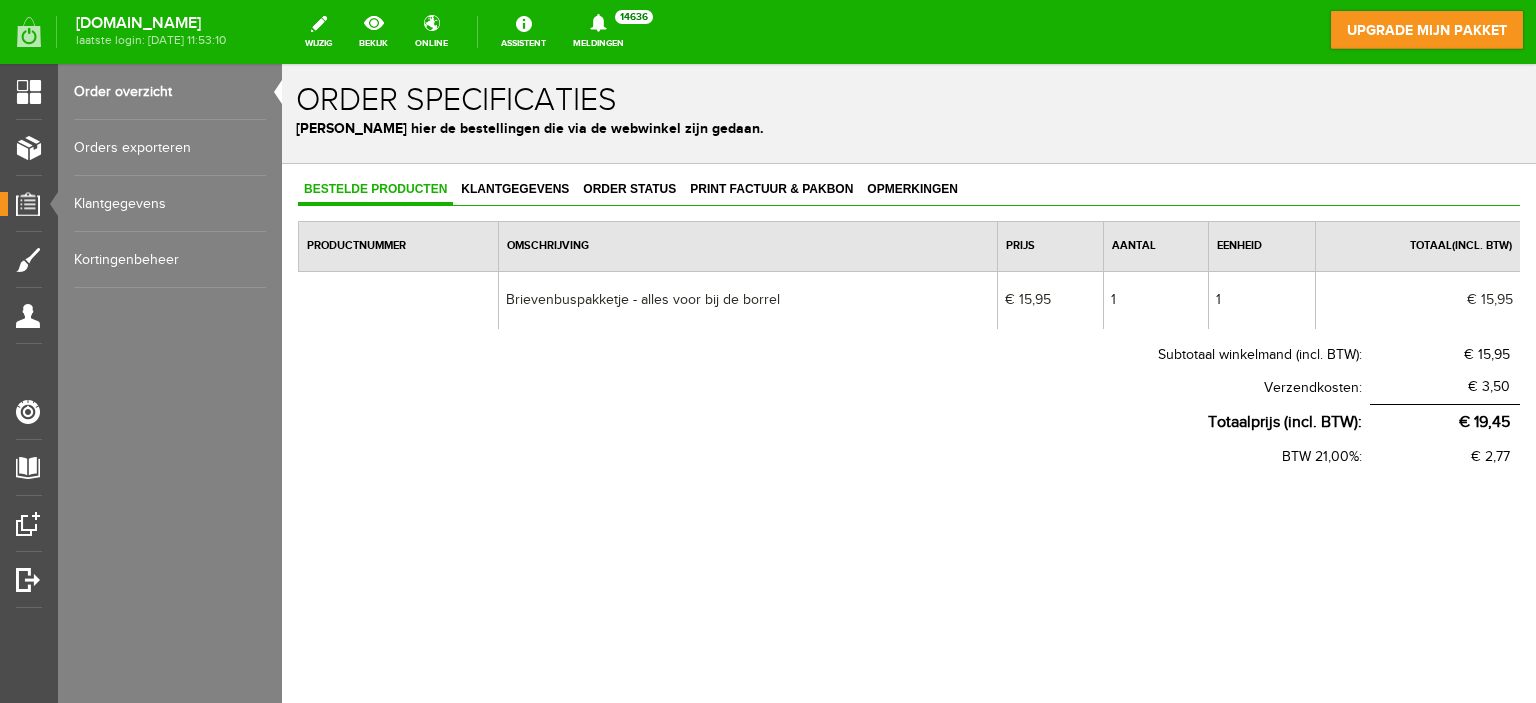 scroll, scrollTop: 0, scrollLeft: 0, axis: both 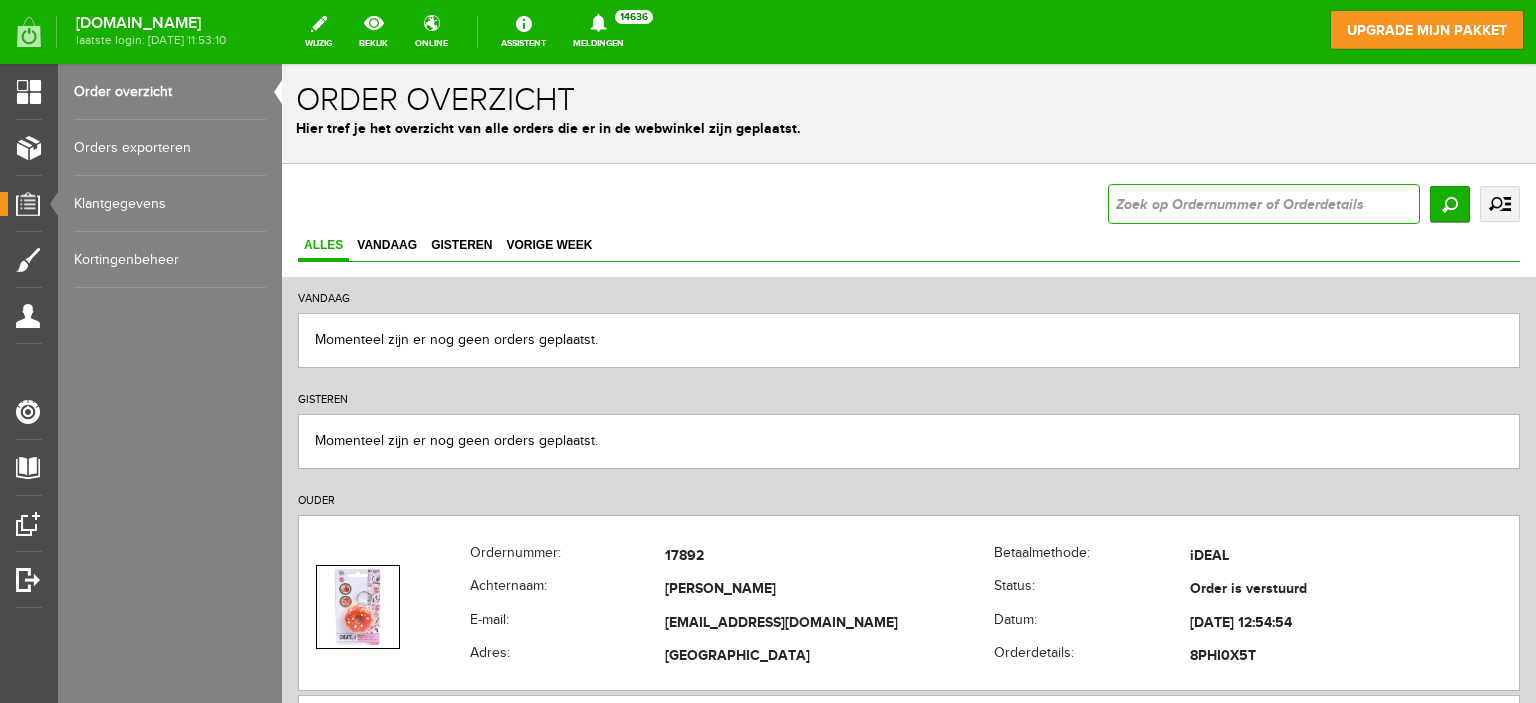 click at bounding box center [1264, 204] 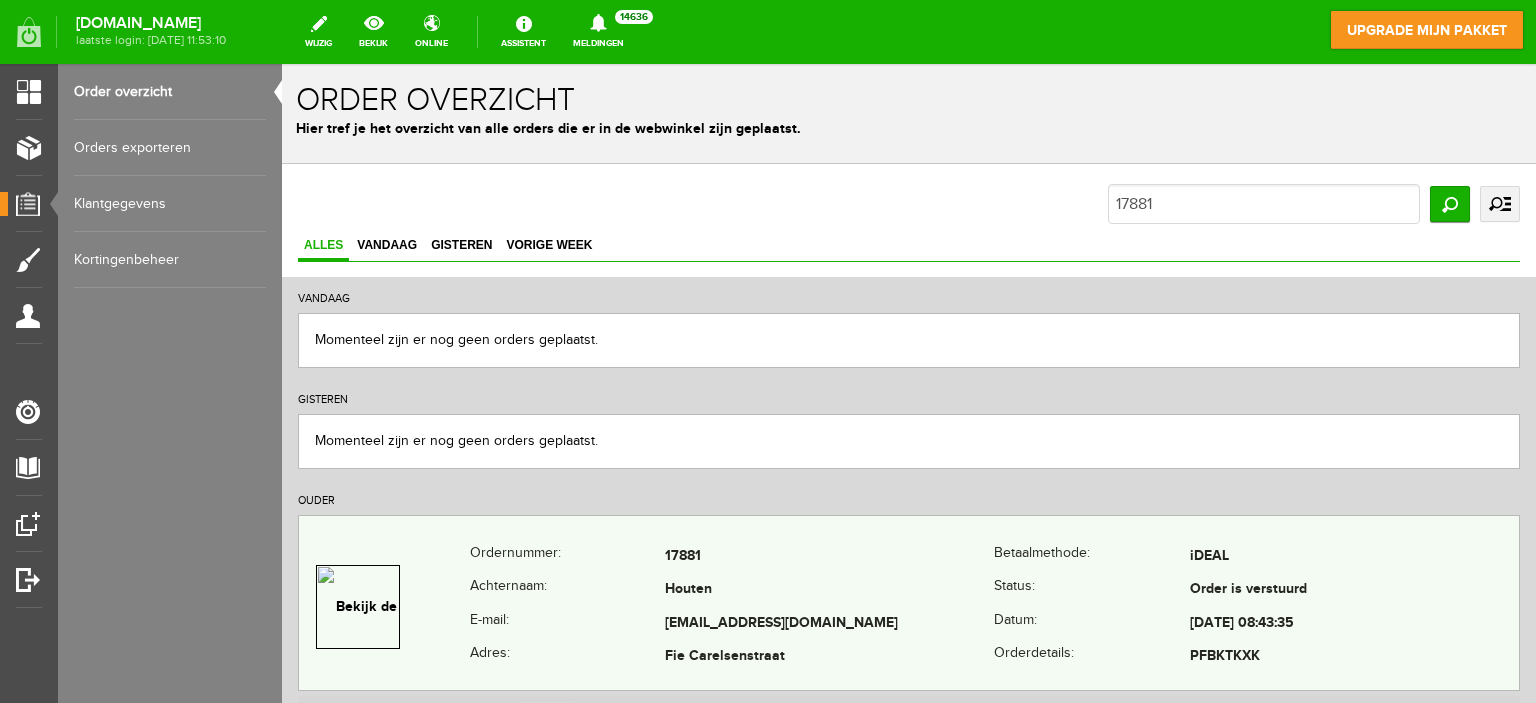 click on "Houten" at bounding box center (829, 591) 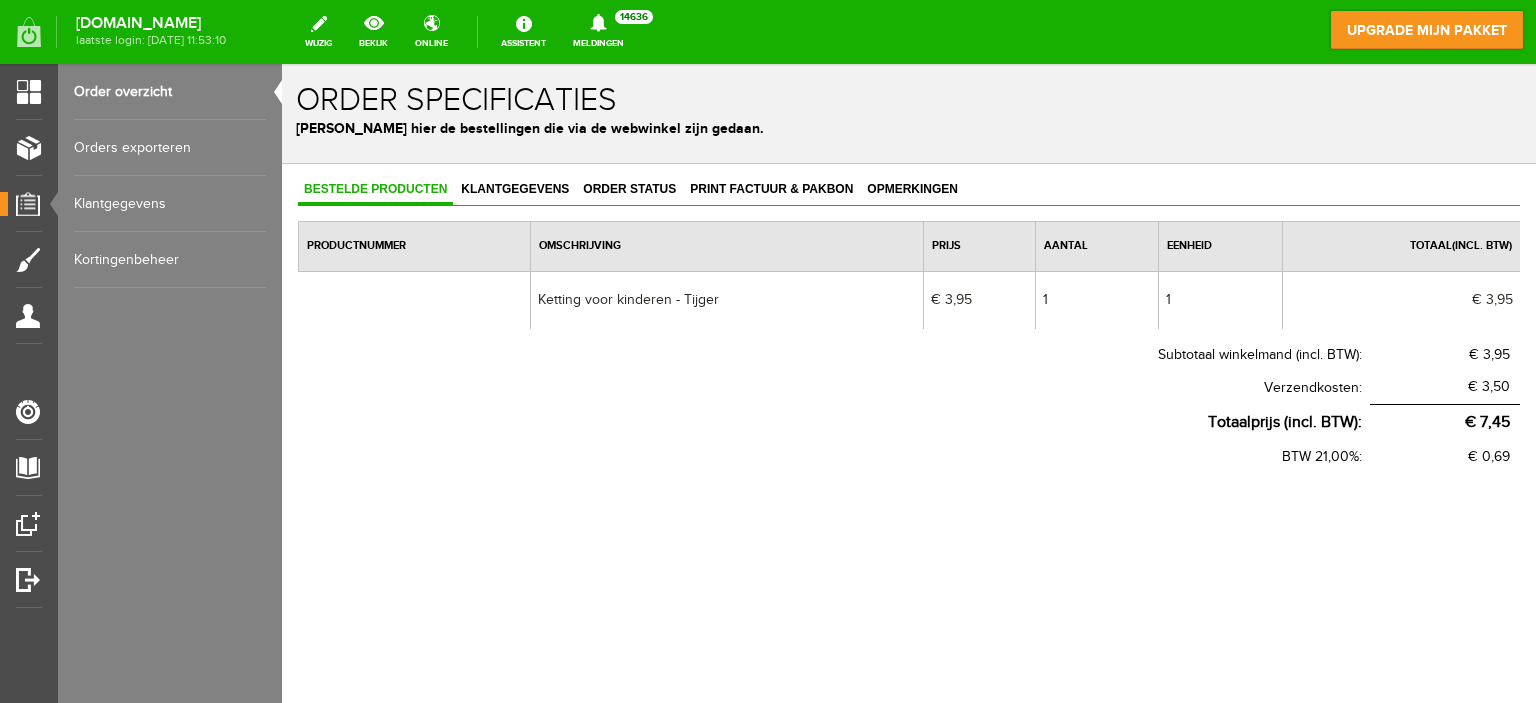 scroll, scrollTop: 0, scrollLeft: 0, axis: both 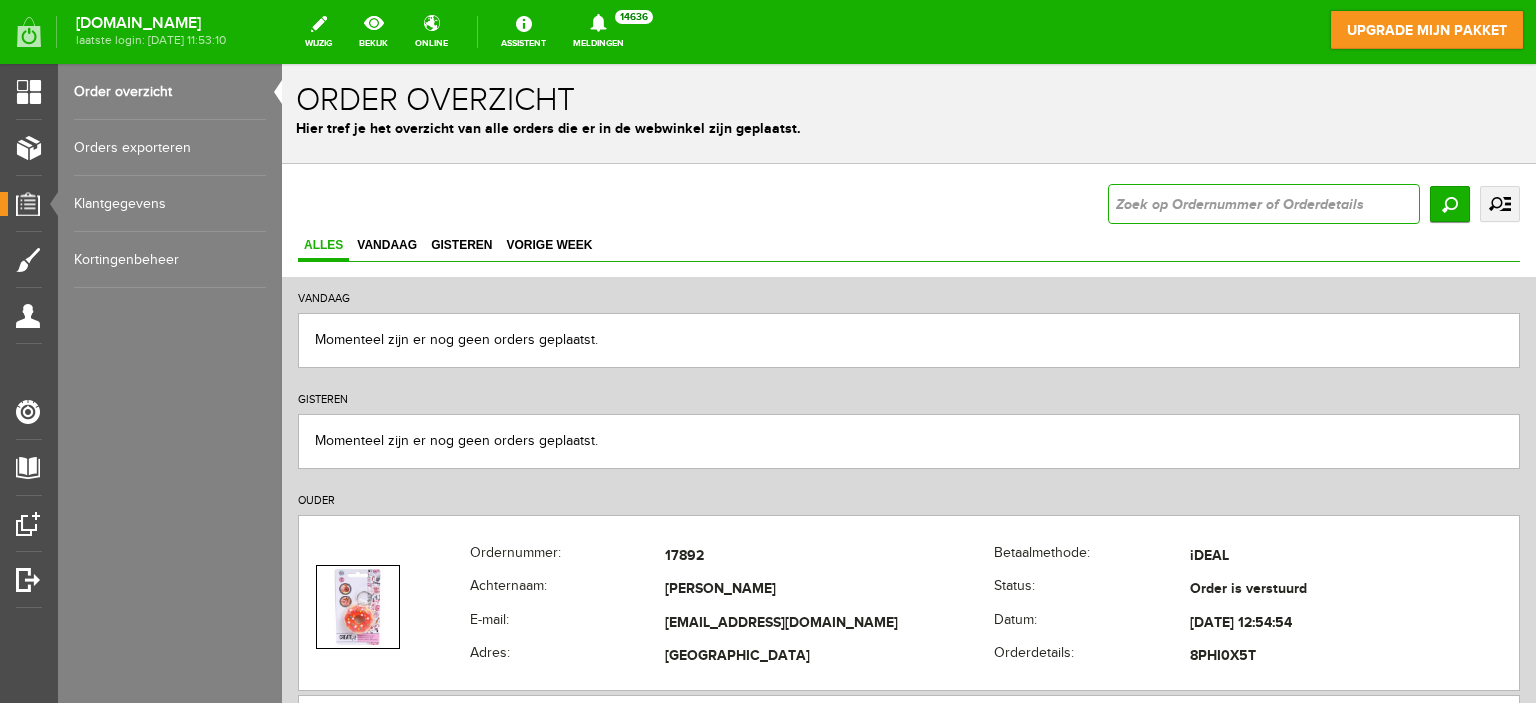 click at bounding box center [1264, 204] 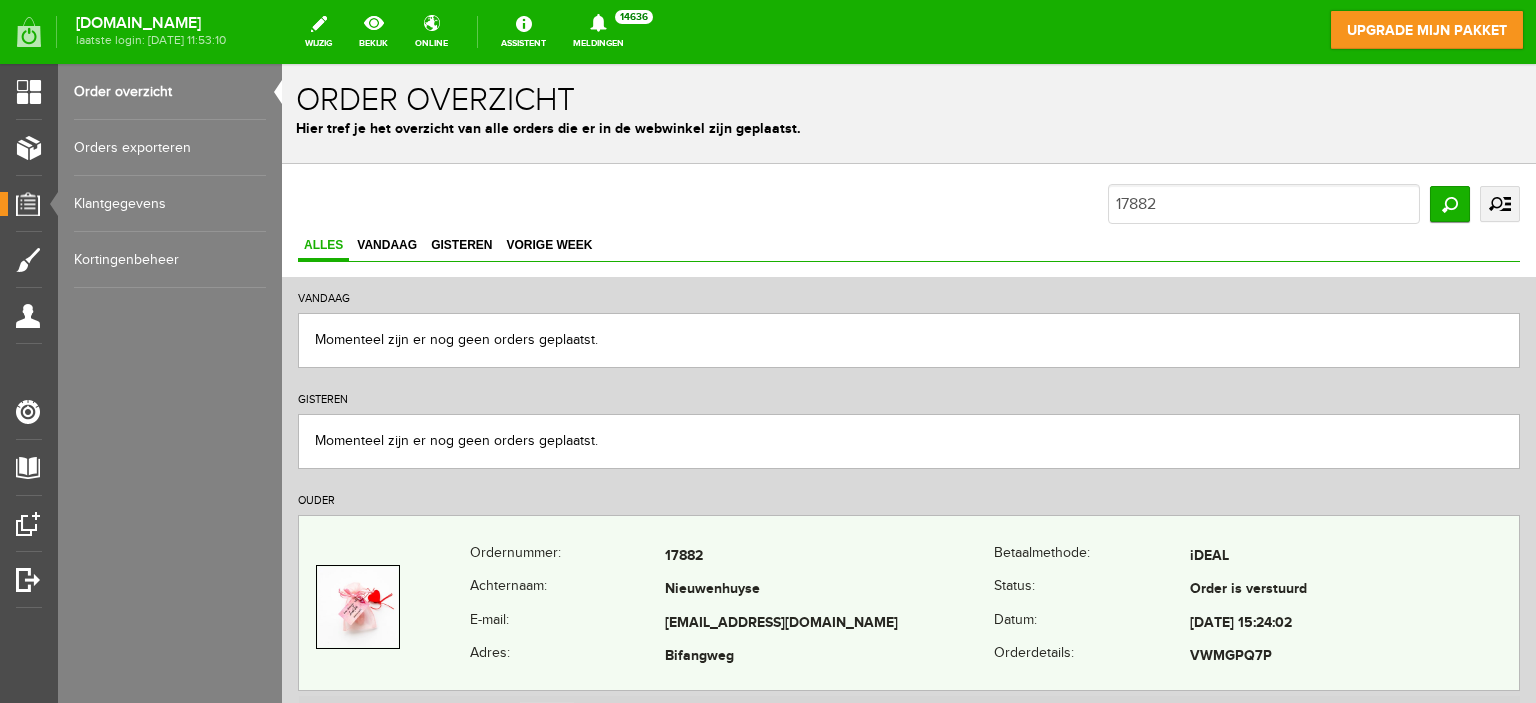 click on "[EMAIL_ADDRESS][DOMAIN_NAME]" at bounding box center (829, 624) 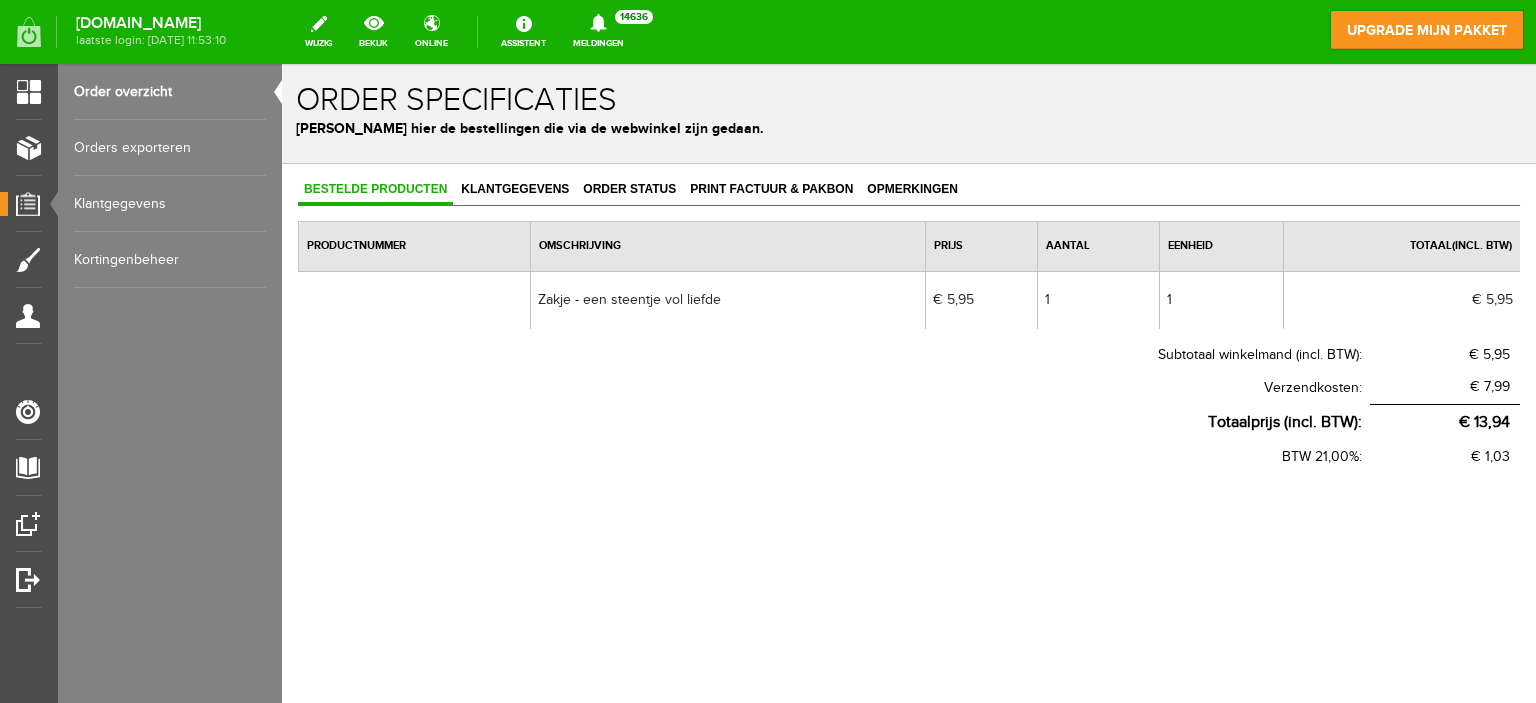 scroll, scrollTop: 0, scrollLeft: 0, axis: both 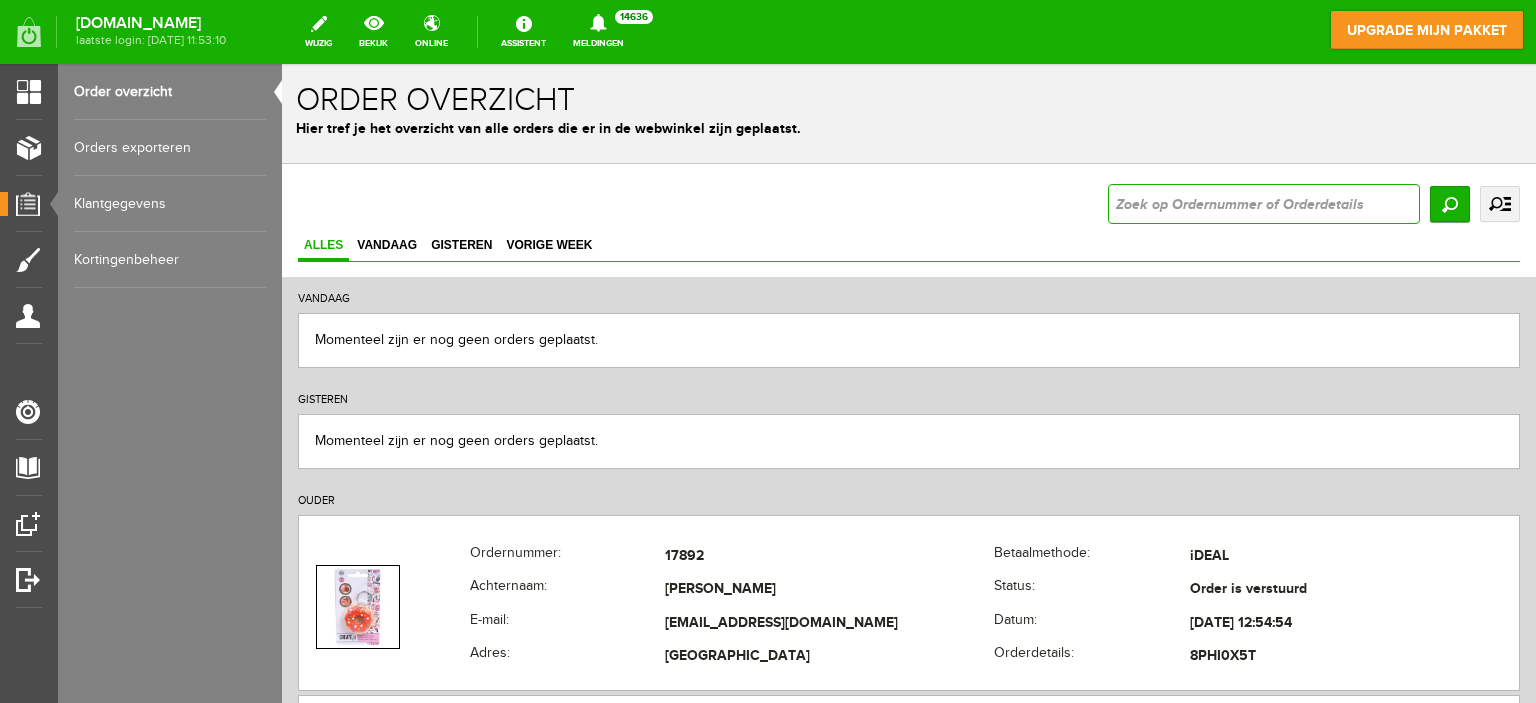 click at bounding box center [1264, 204] 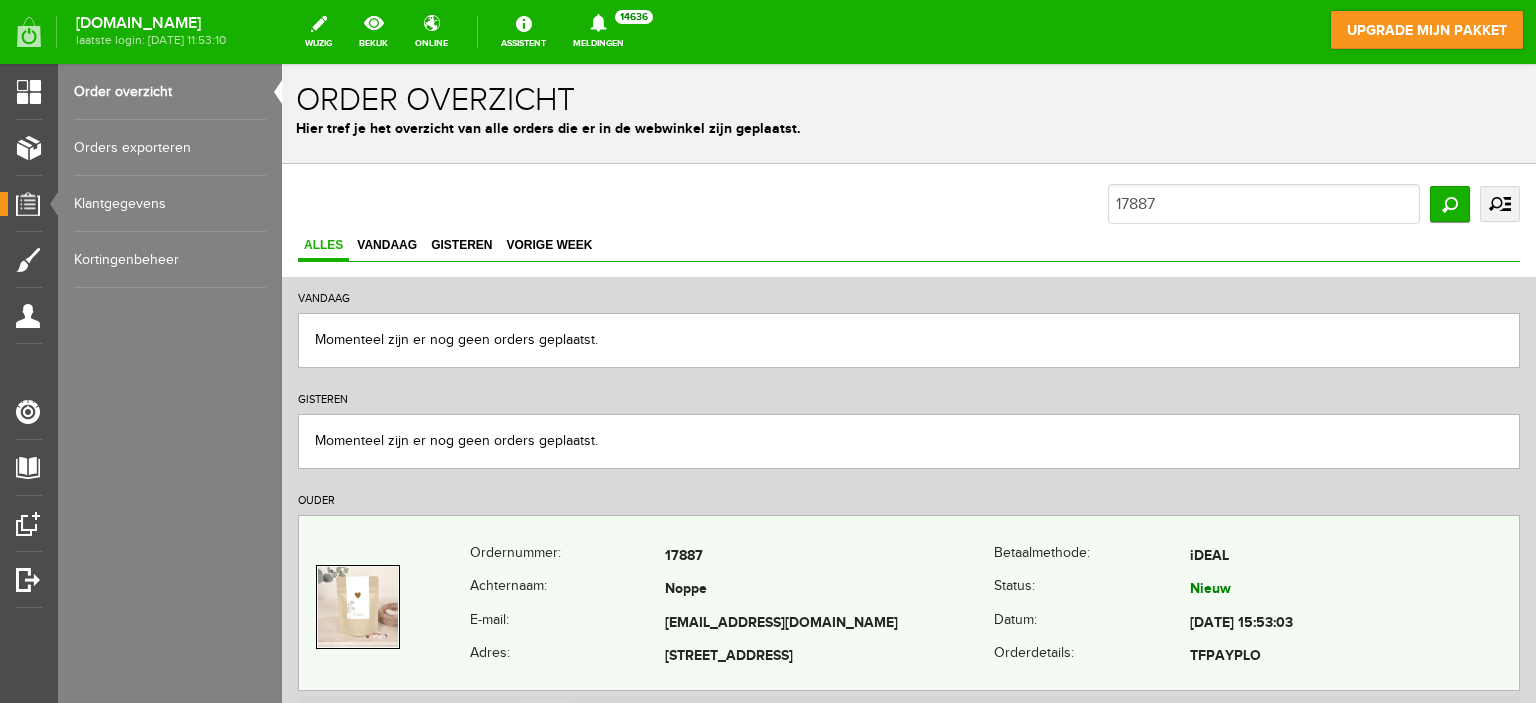 click on "Noppe" at bounding box center (829, 591) 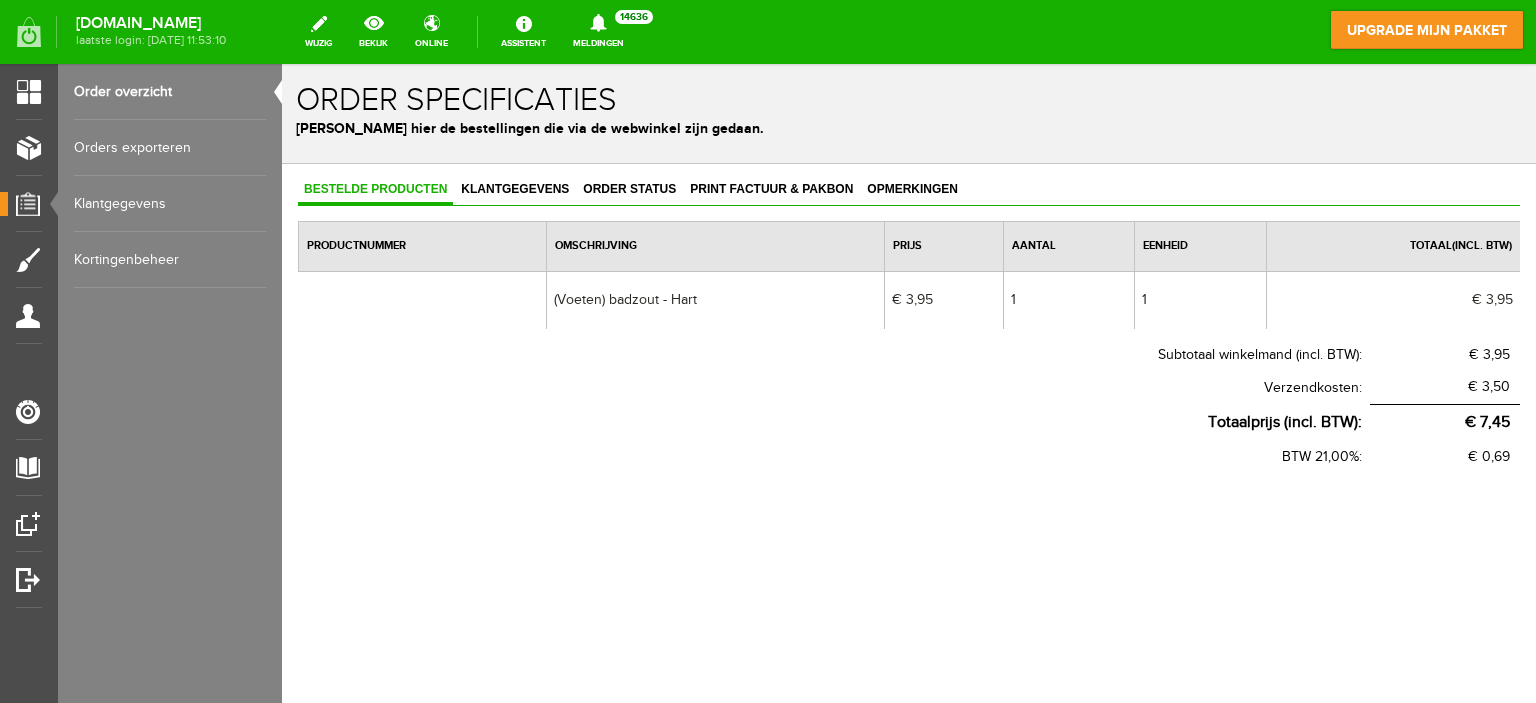 scroll, scrollTop: 0, scrollLeft: 0, axis: both 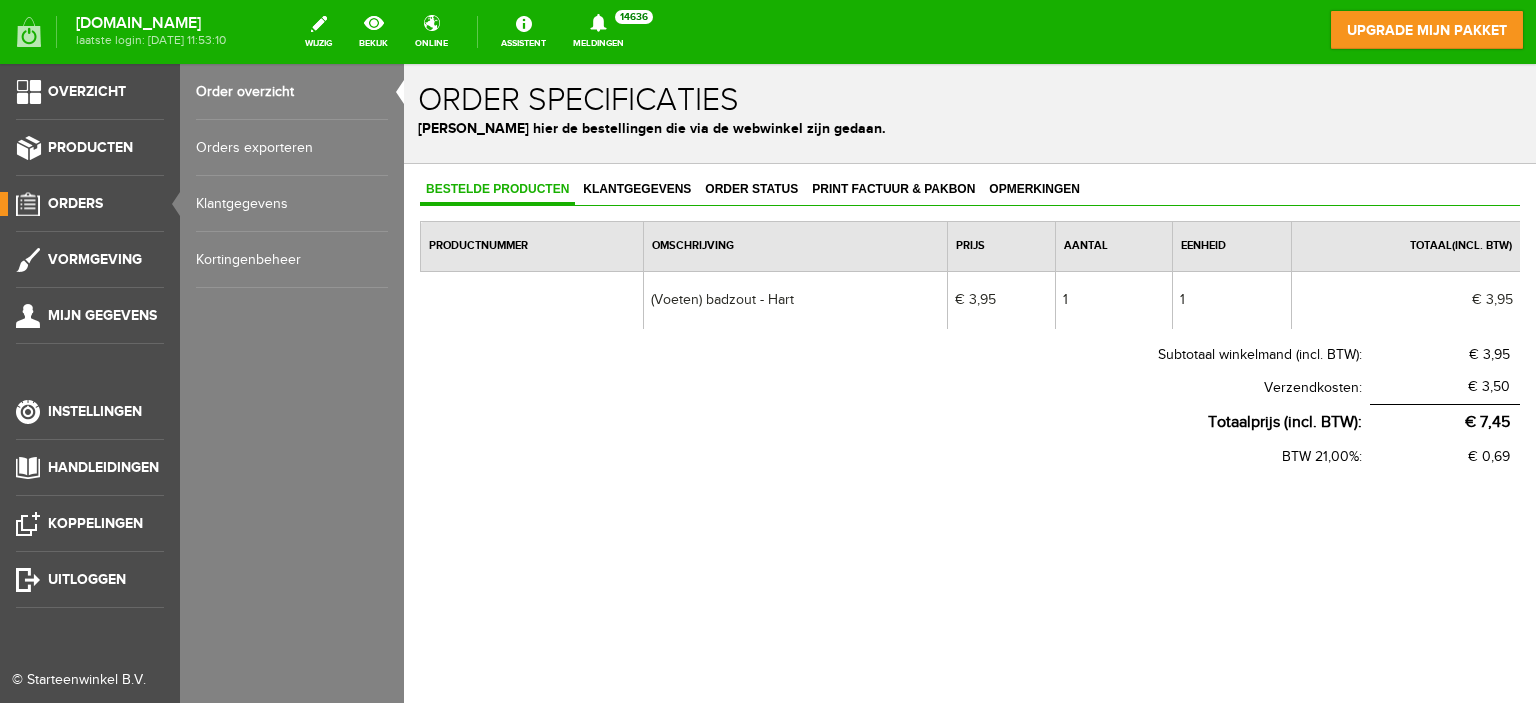 click on "Order overzicht" at bounding box center [292, 92] 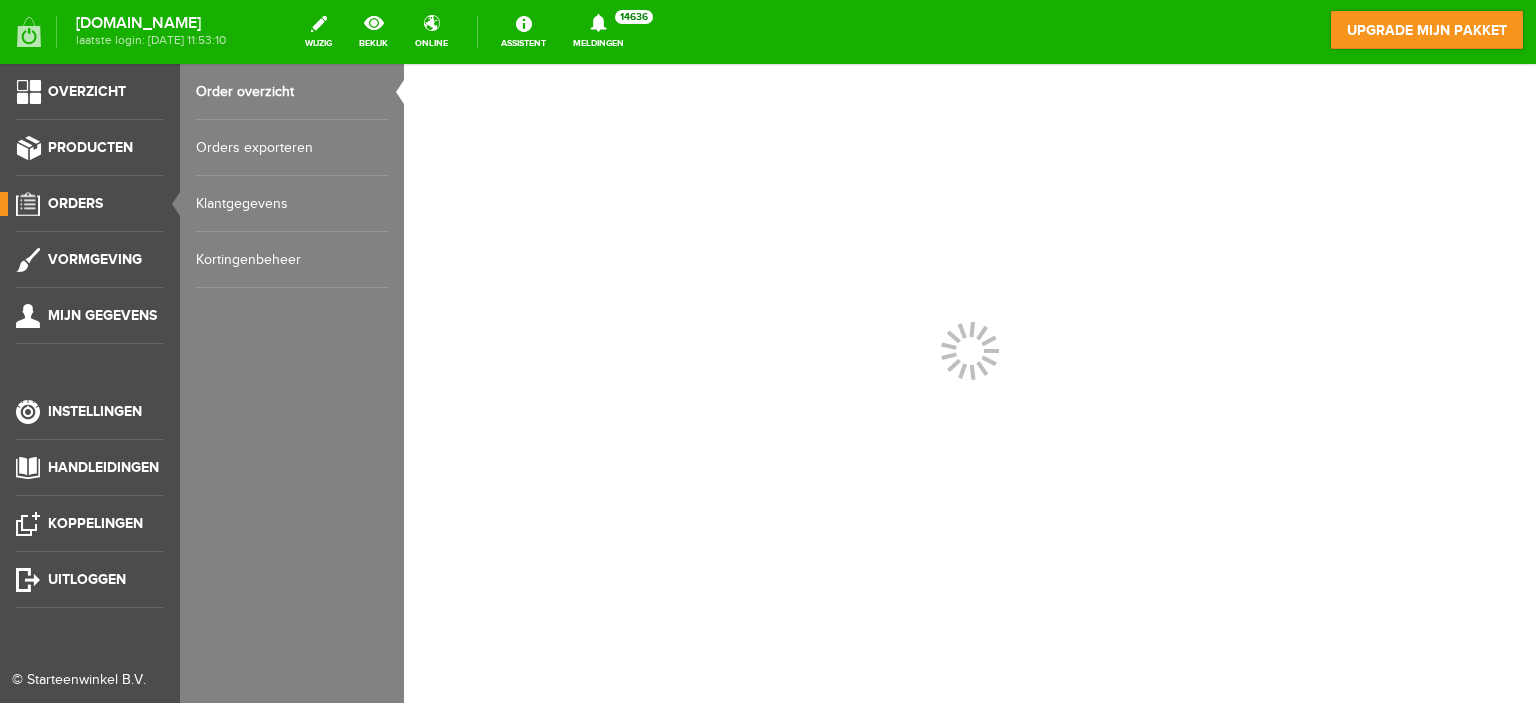 scroll, scrollTop: 0, scrollLeft: 0, axis: both 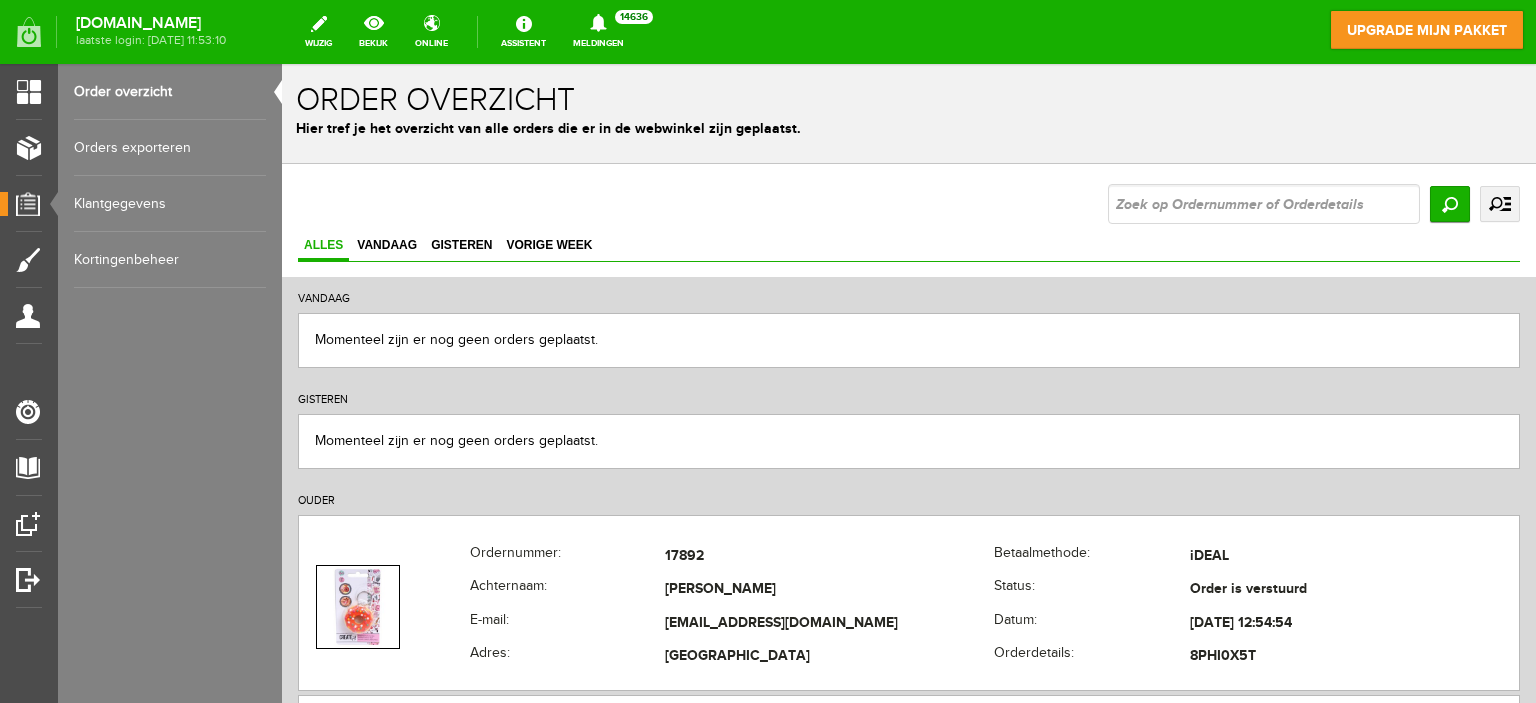 click at bounding box center [1264, 204] 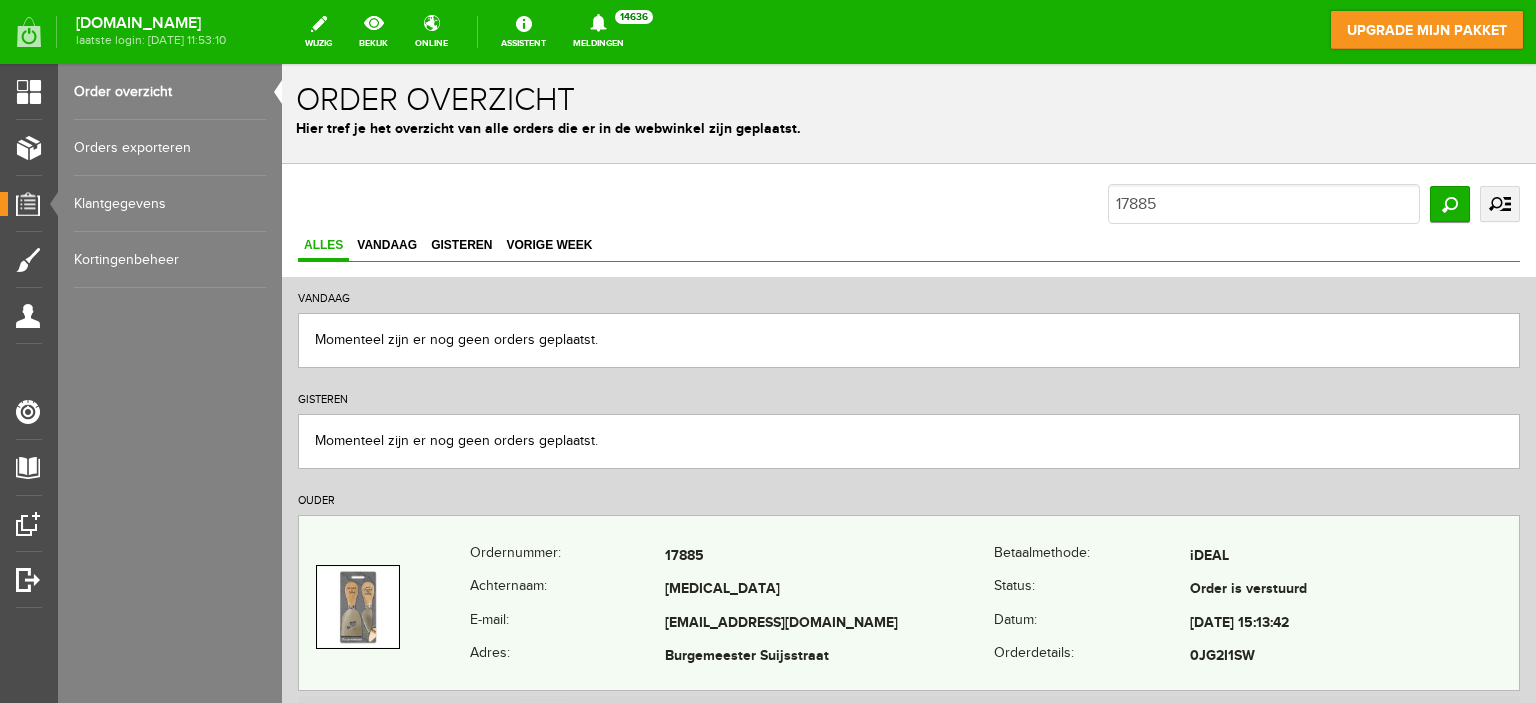 click on "[MEDICAL_DATA]" at bounding box center (829, 591) 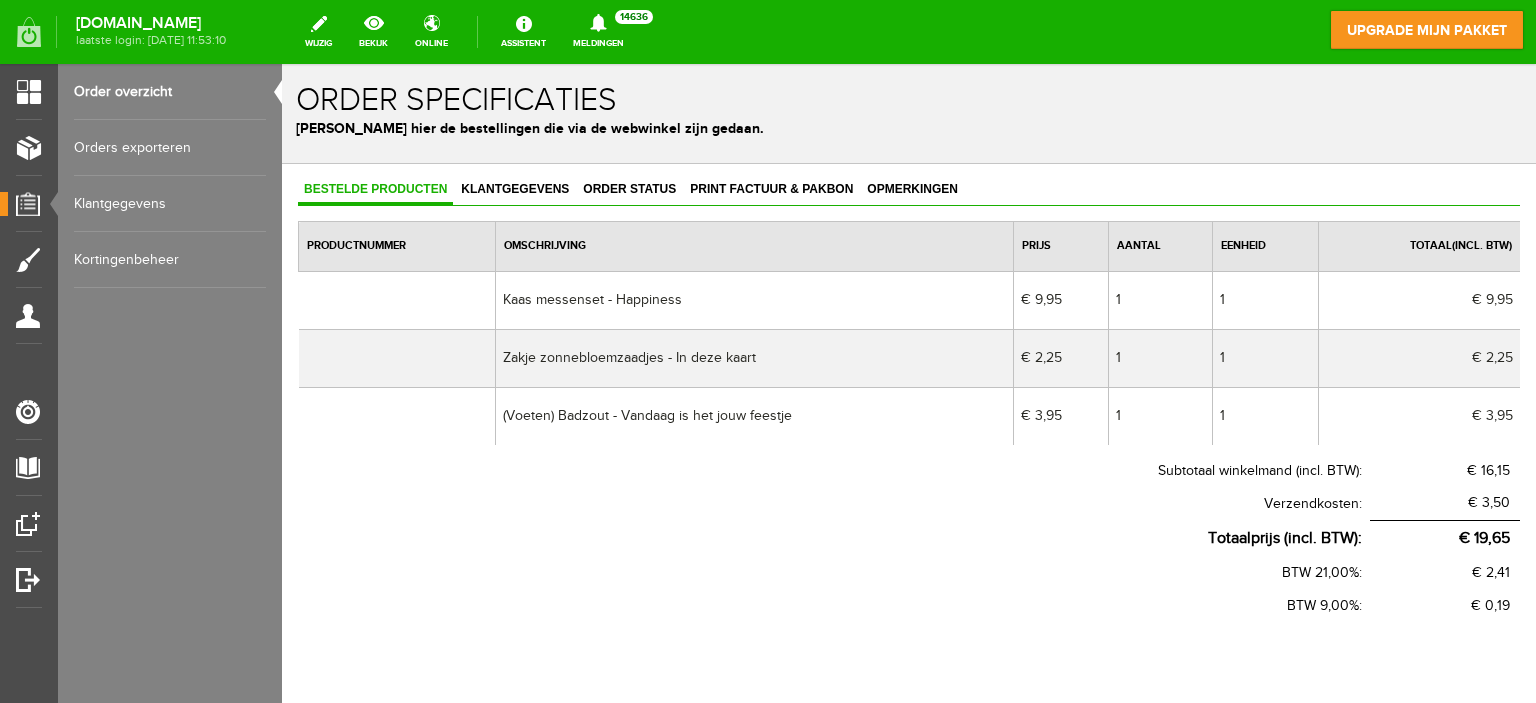 scroll, scrollTop: 0, scrollLeft: 0, axis: both 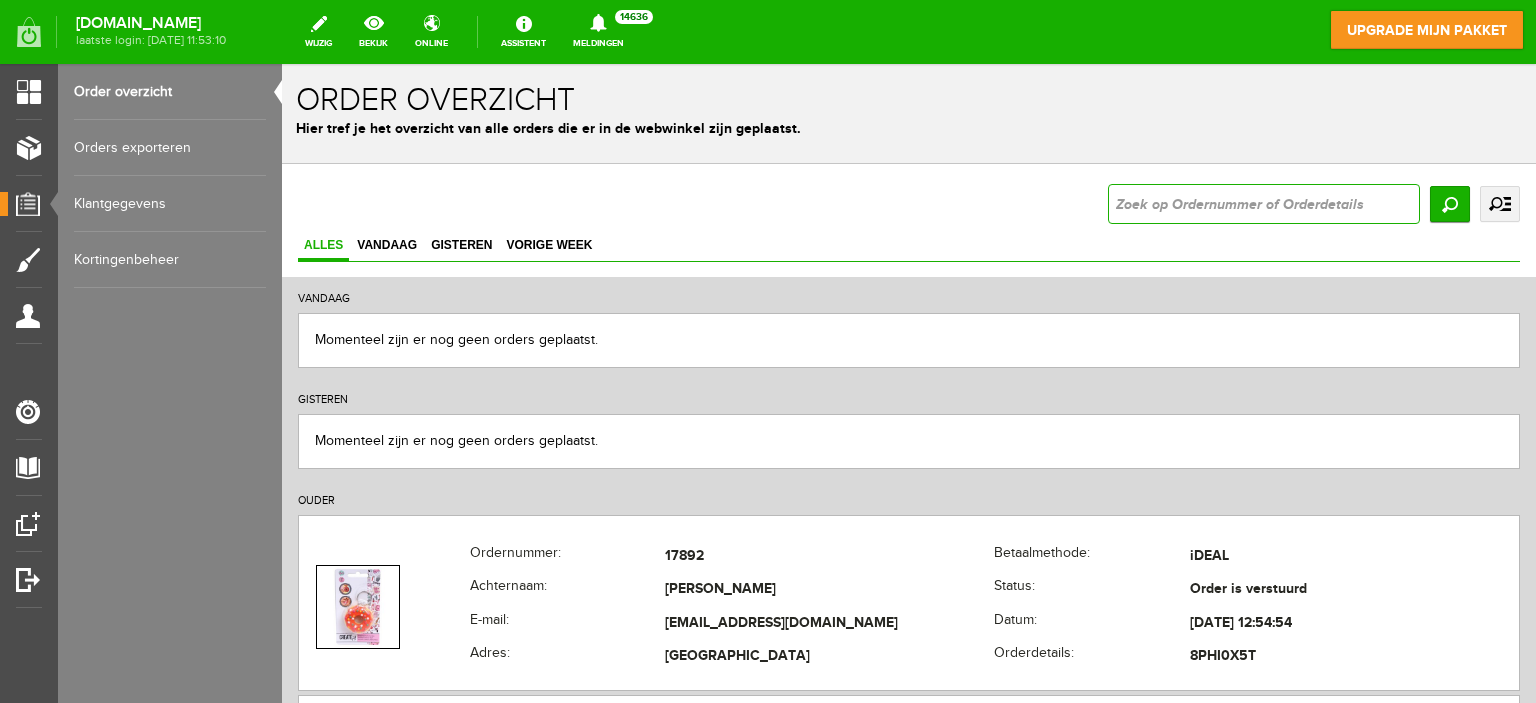 click at bounding box center [1264, 204] 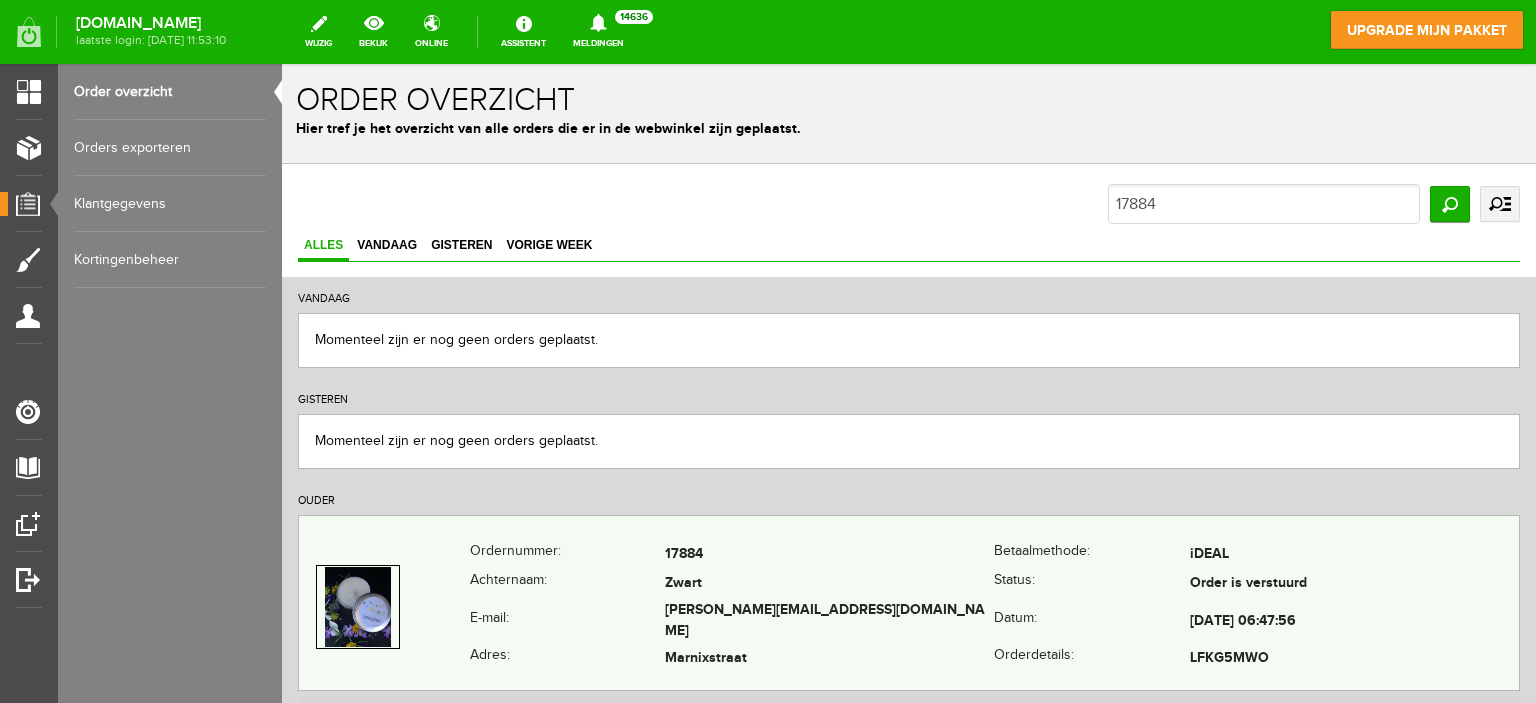 click on "Zwart" at bounding box center [829, 584] 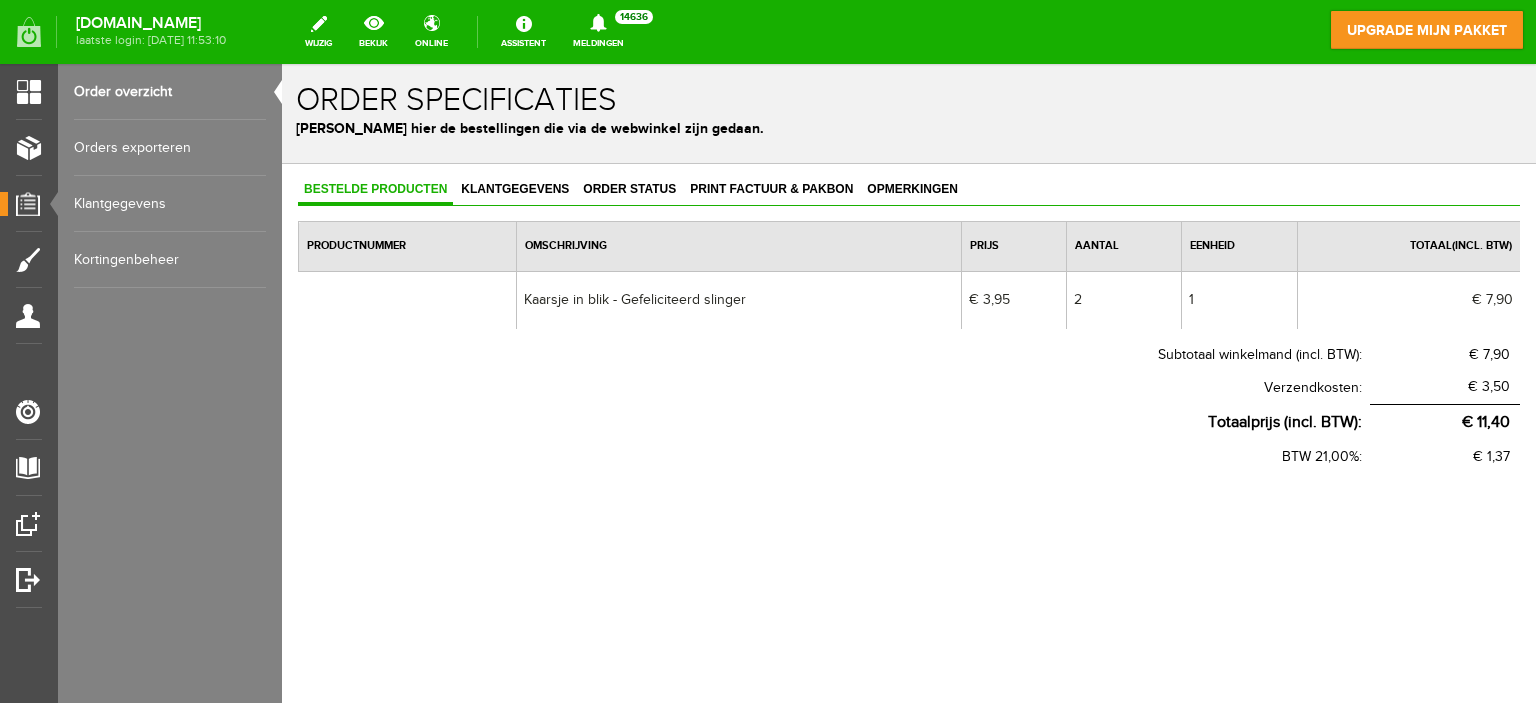 scroll, scrollTop: 0, scrollLeft: 0, axis: both 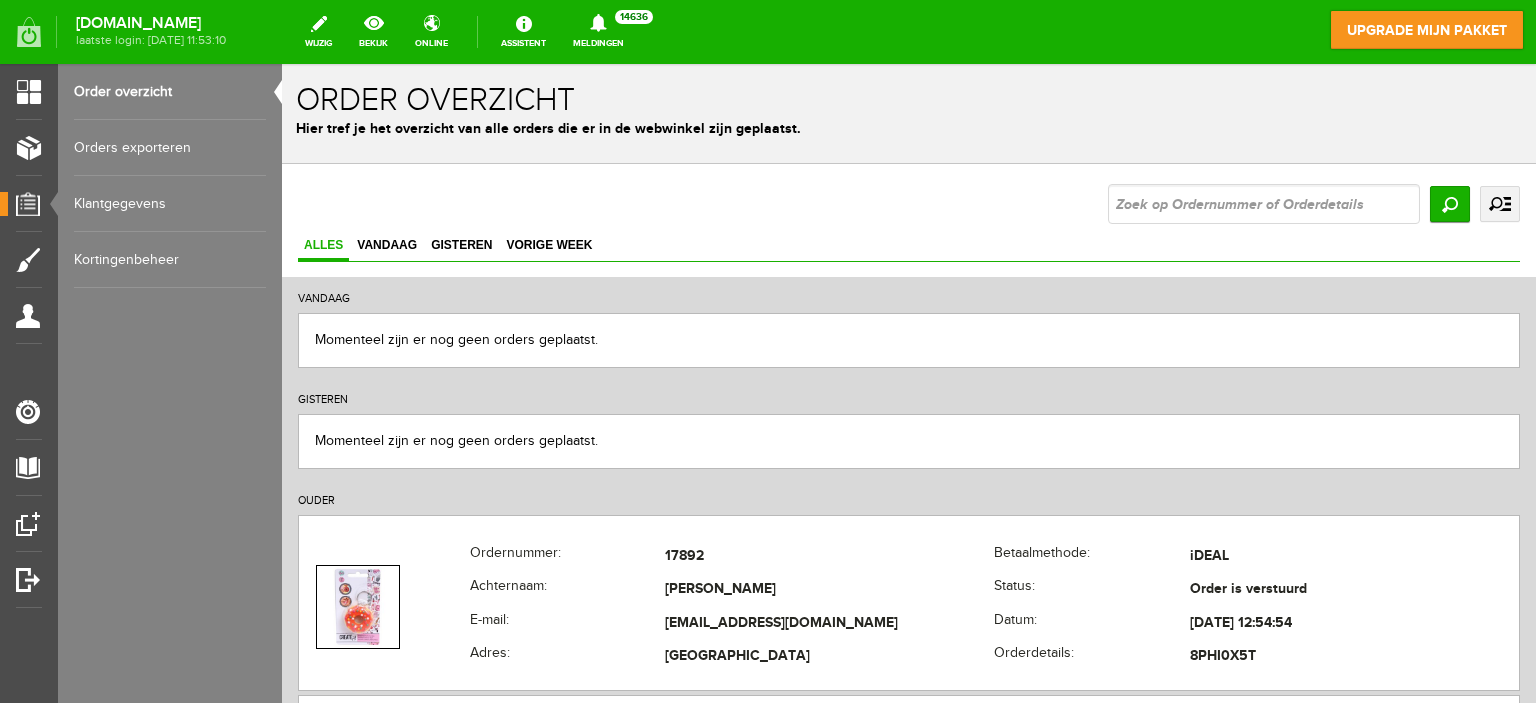 click at bounding box center (1264, 204) 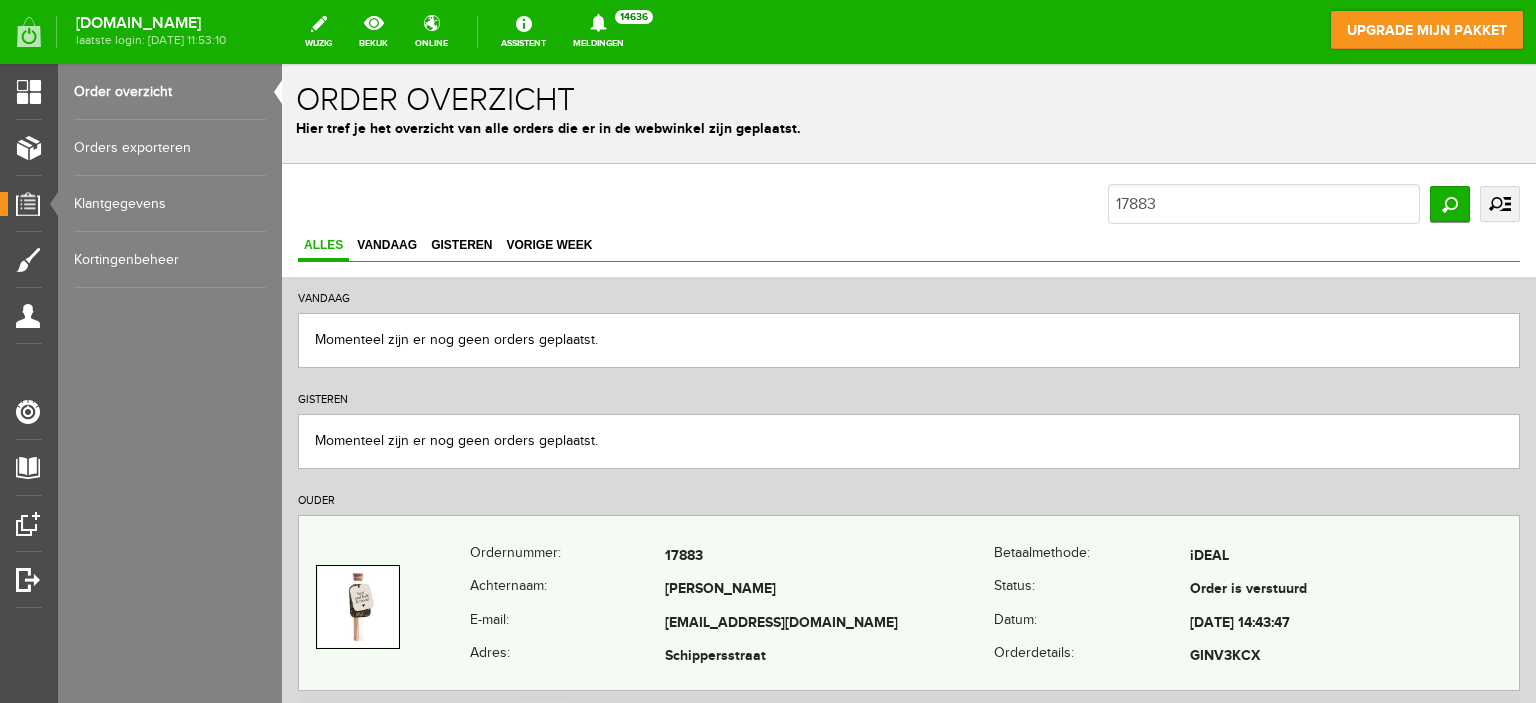 drag, startPoint x: 878, startPoint y: 557, endPoint x: 897, endPoint y: 598, distance: 45.188496 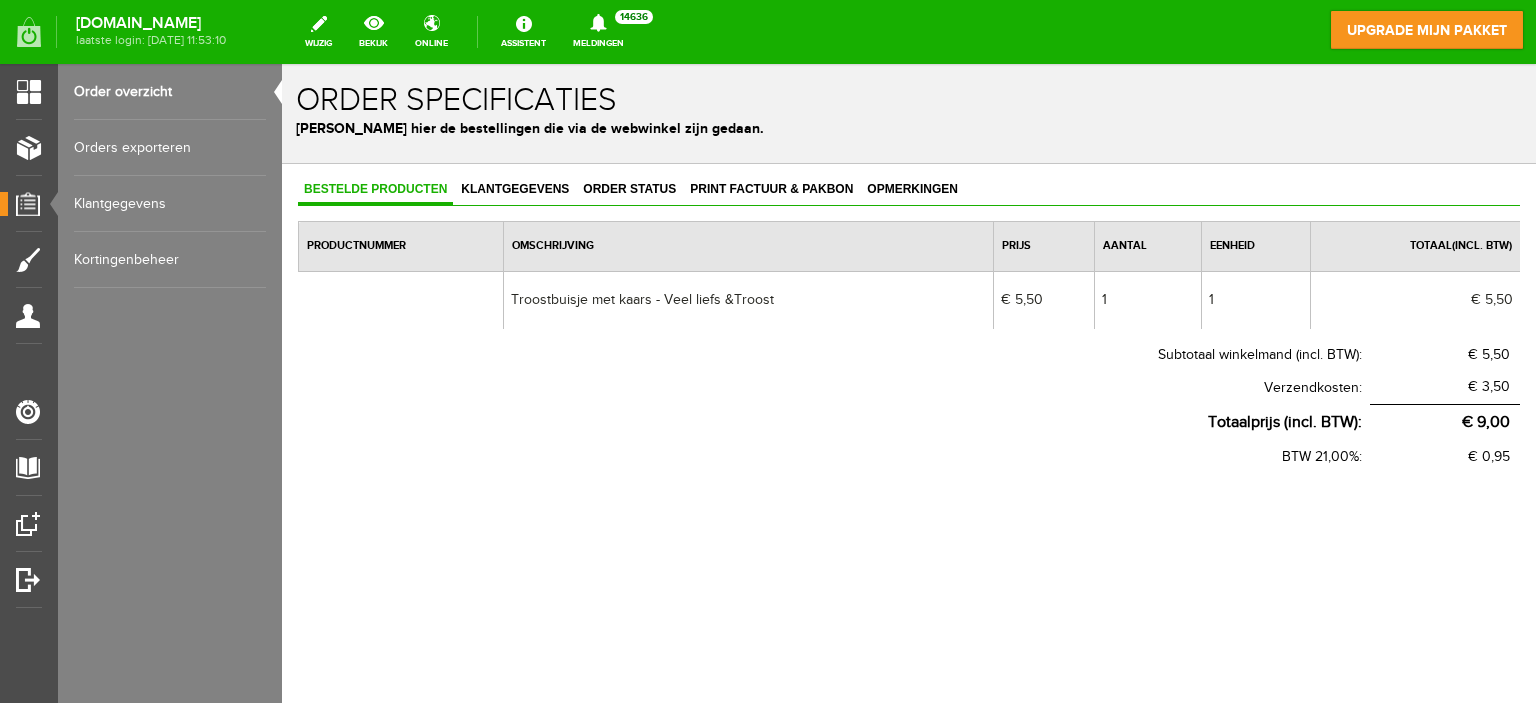 scroll, scrollTop: 0, scrollLeft: 0, axis: both 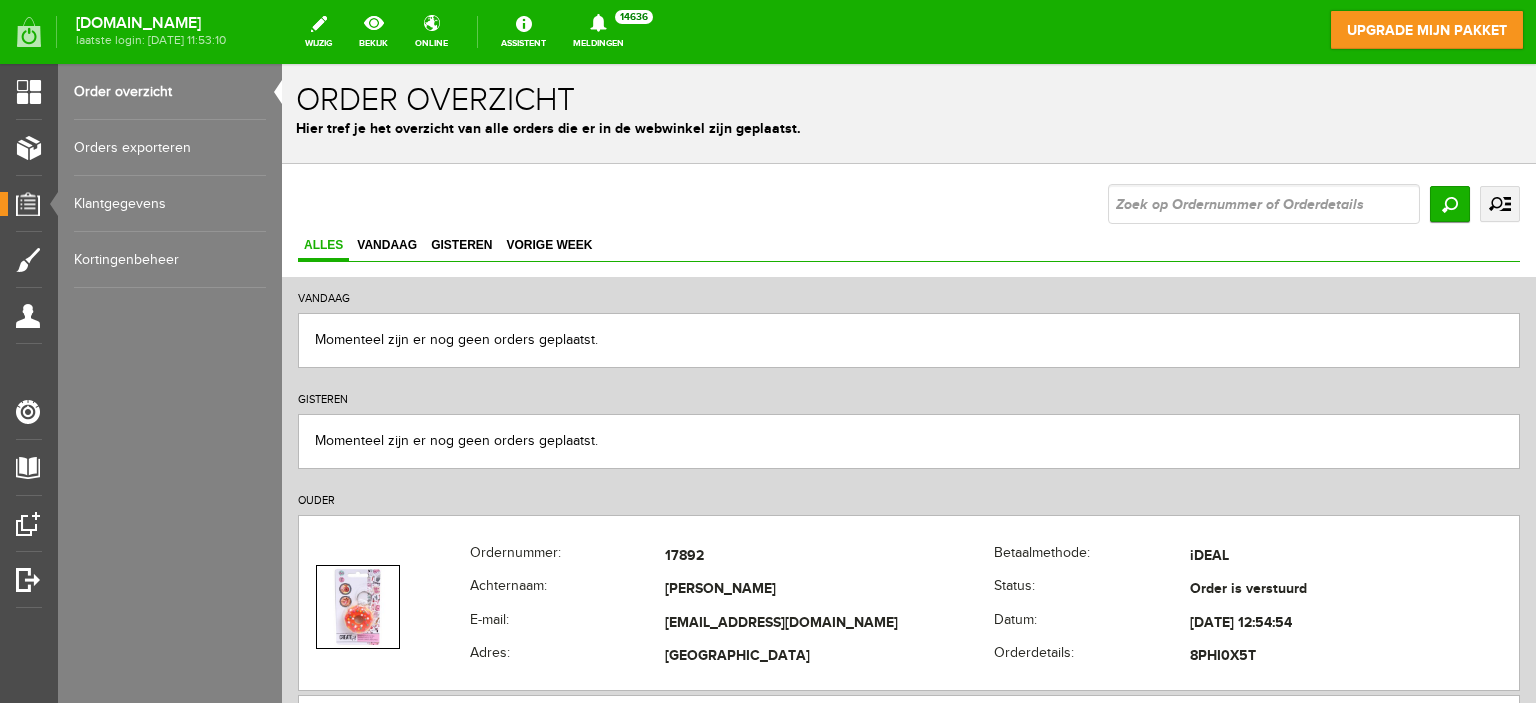 click at bounding box center (1264, 204) 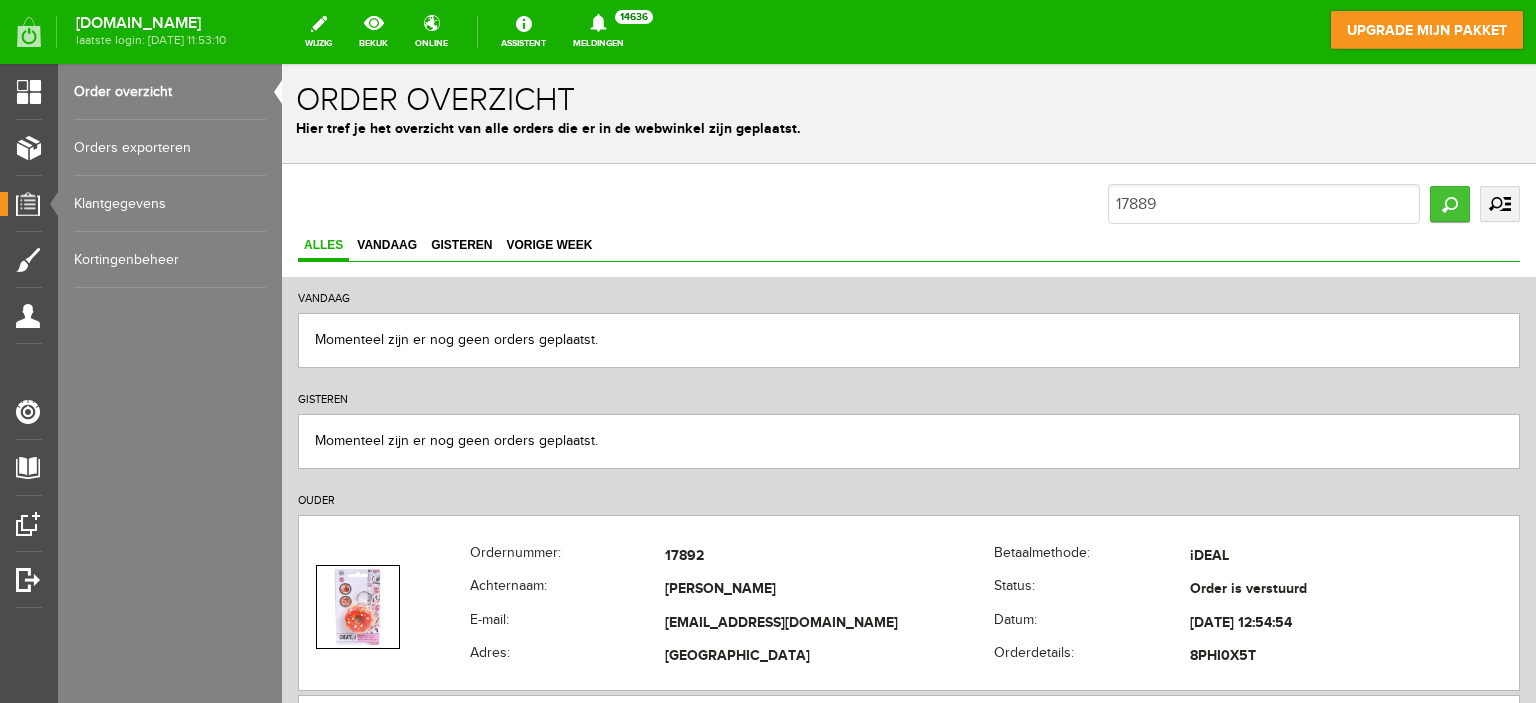click on "Zoeken" at bounding box center [1450, 204] 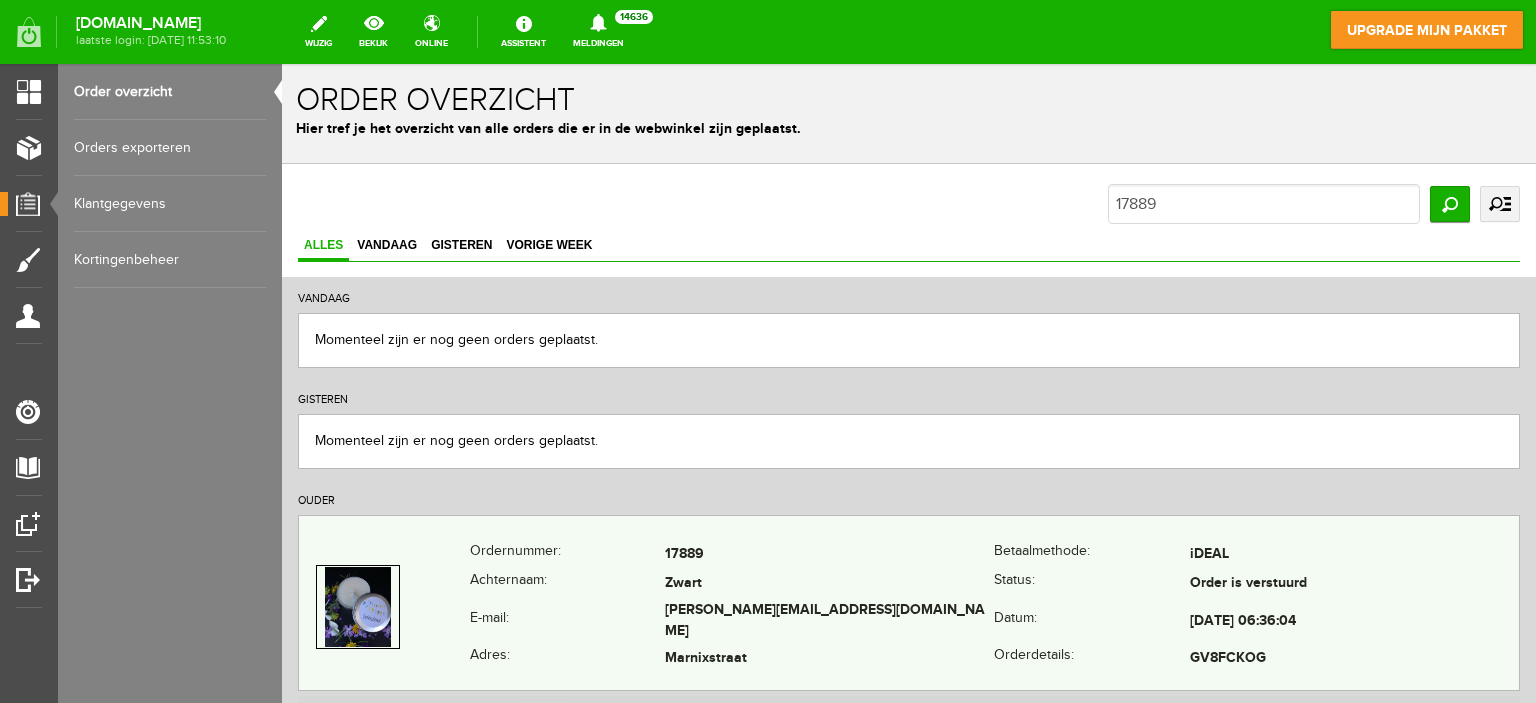 click on "17889" at bounding box center [829, 554] 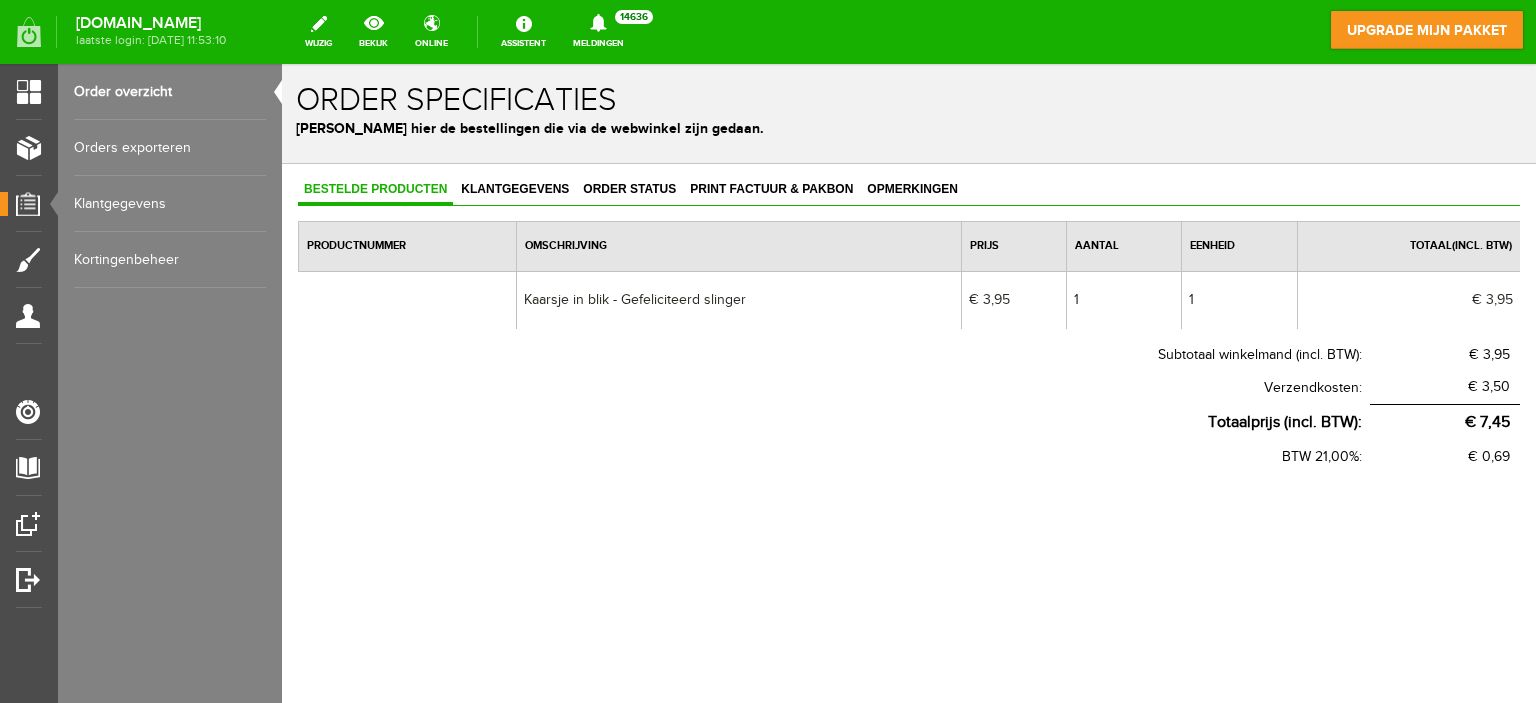 scroll, scrollTop: 0, scrollLeft: 0, axis: both 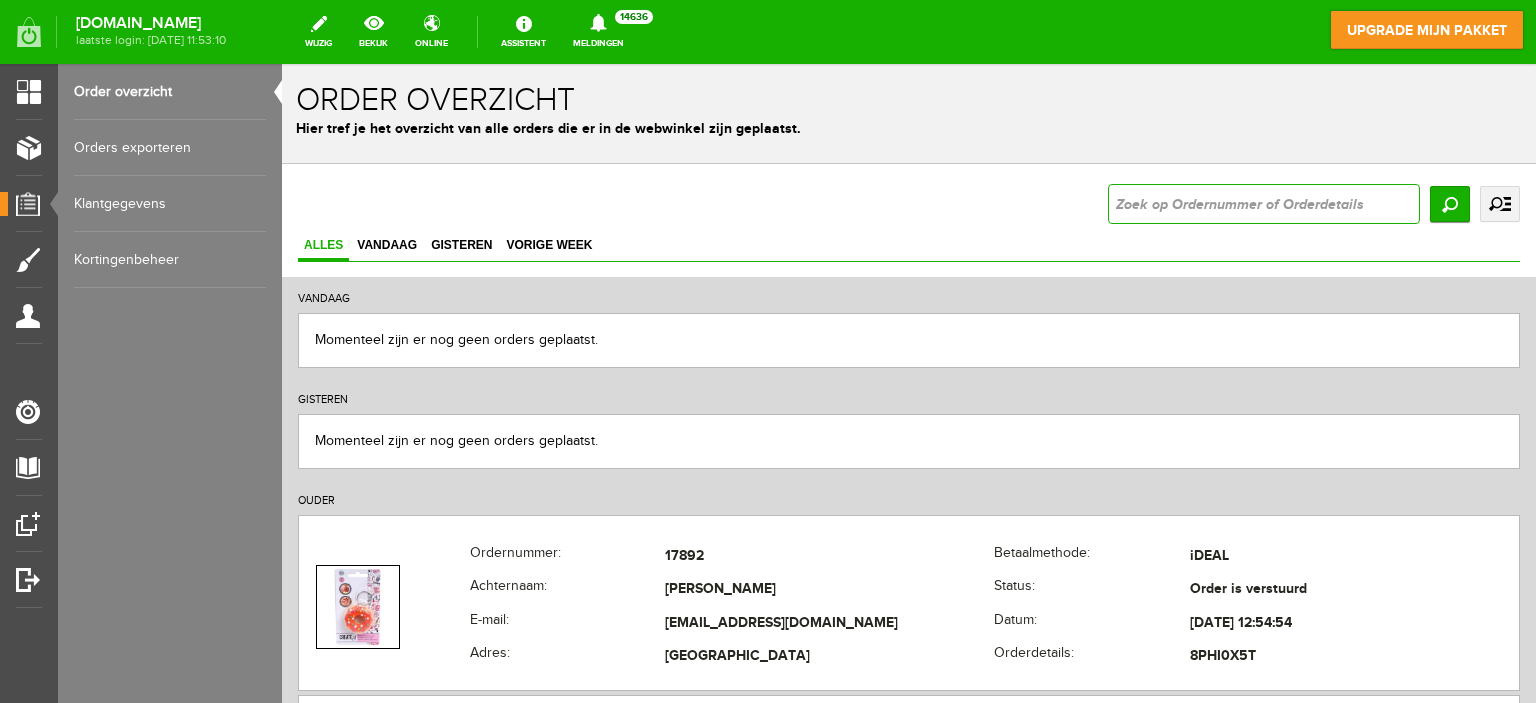 click at bounding box center [1264, 204] 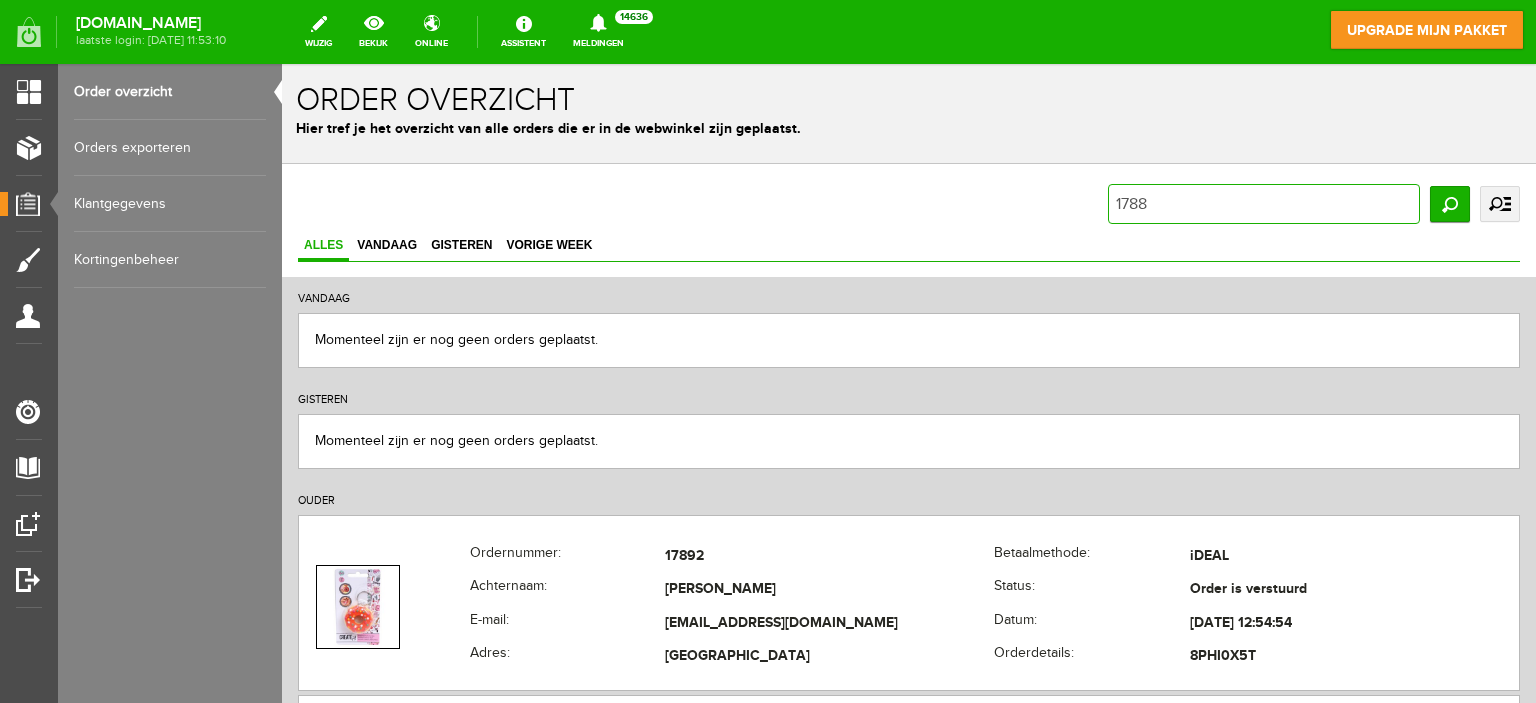 type on "17888" 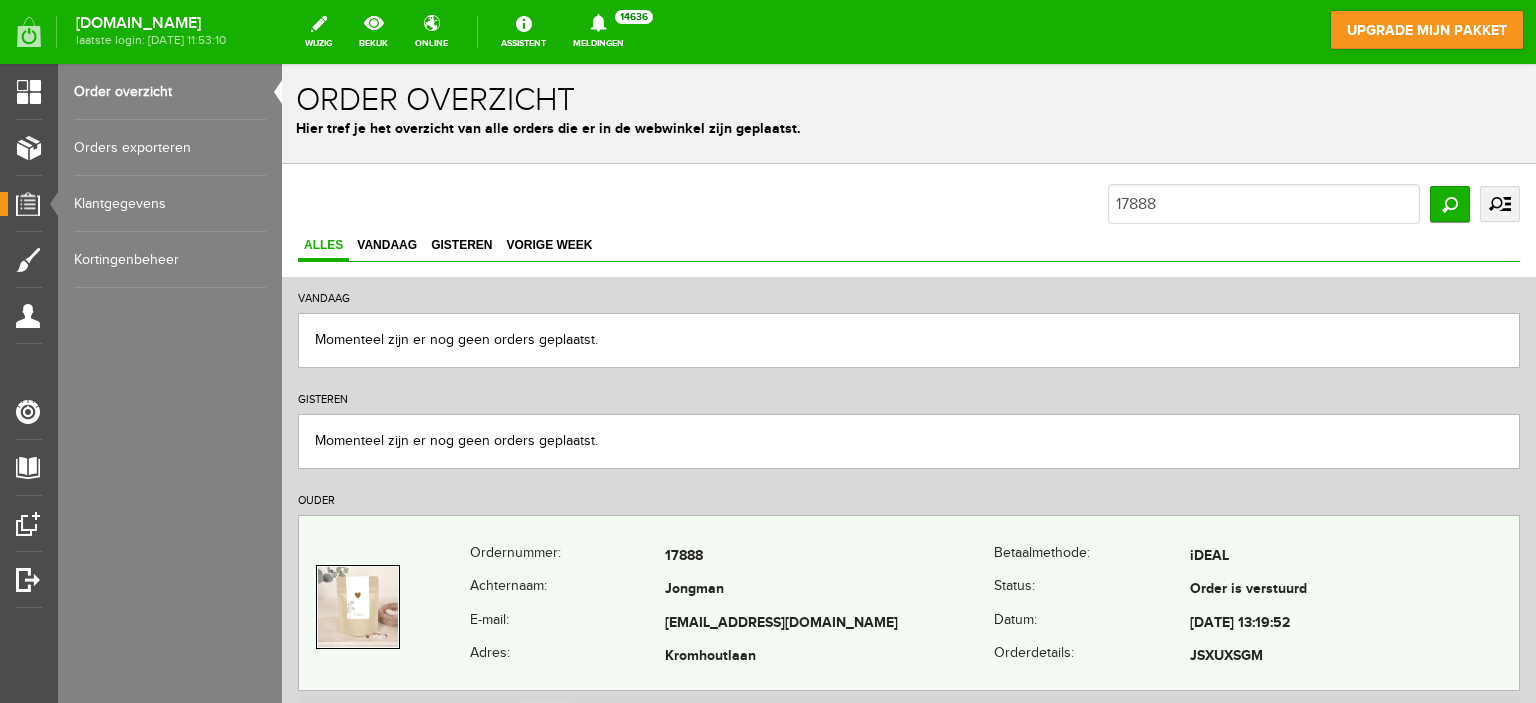 click on "Jongman" at bounding box center (829, 591) 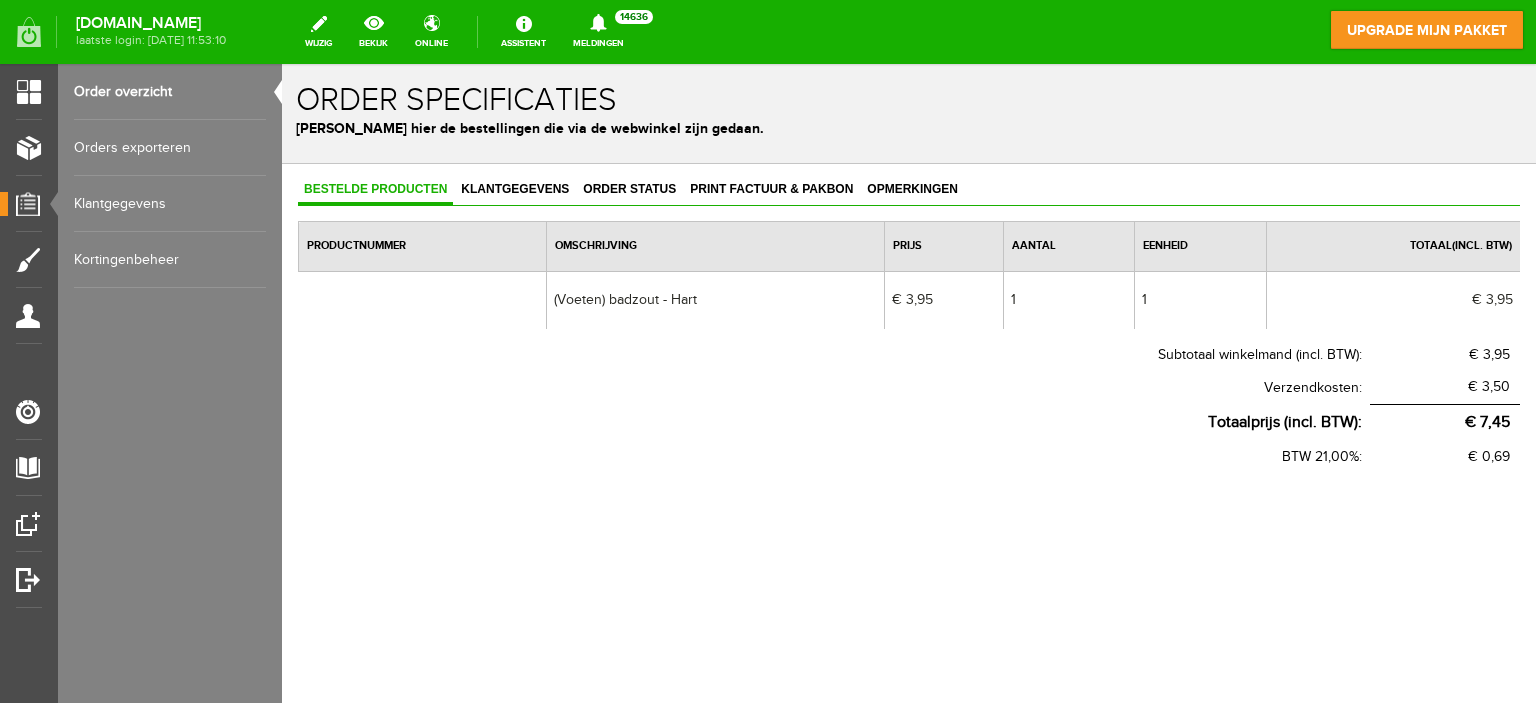 scroll, scrollTop: 0, scrollLeft: 0, axis: both 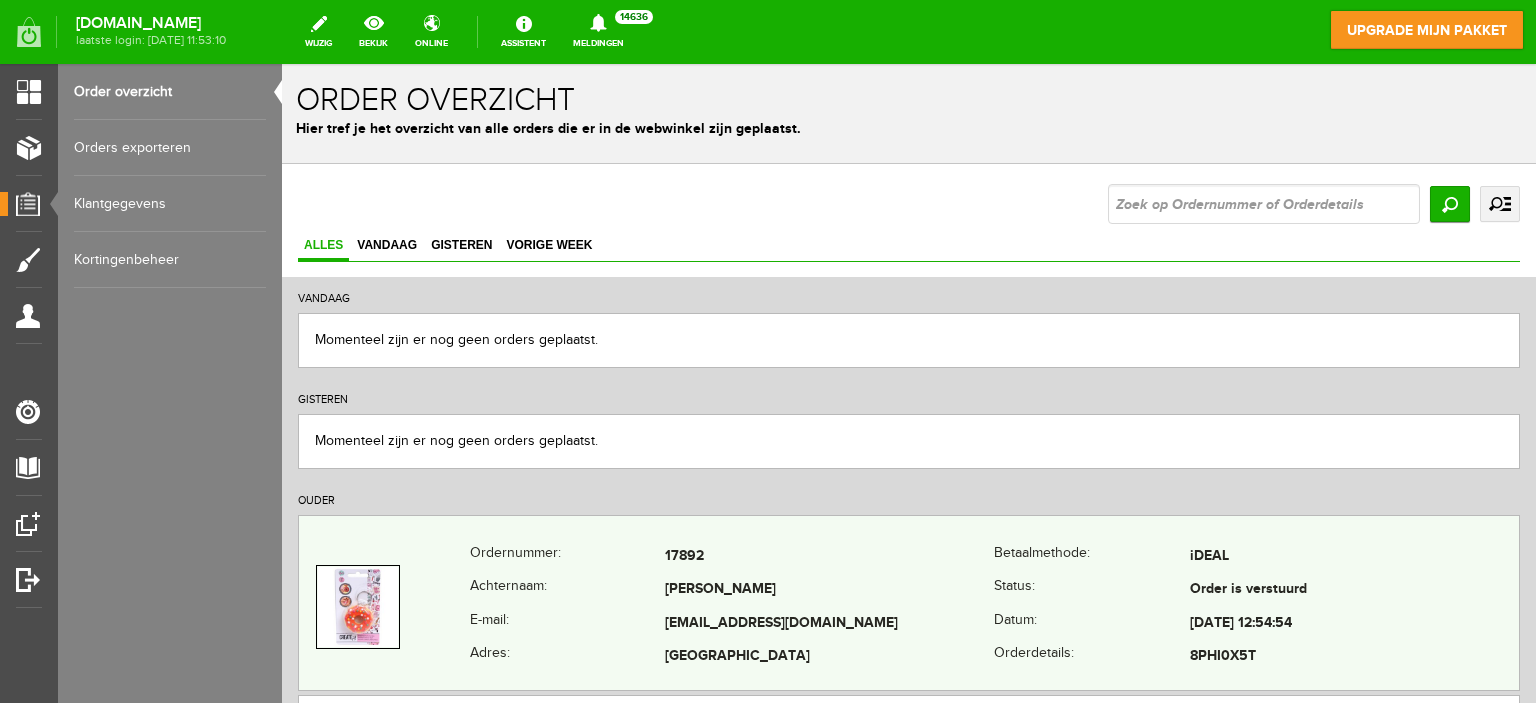 click on "[PERSON_NAME]" at bounding box center (829, 591) 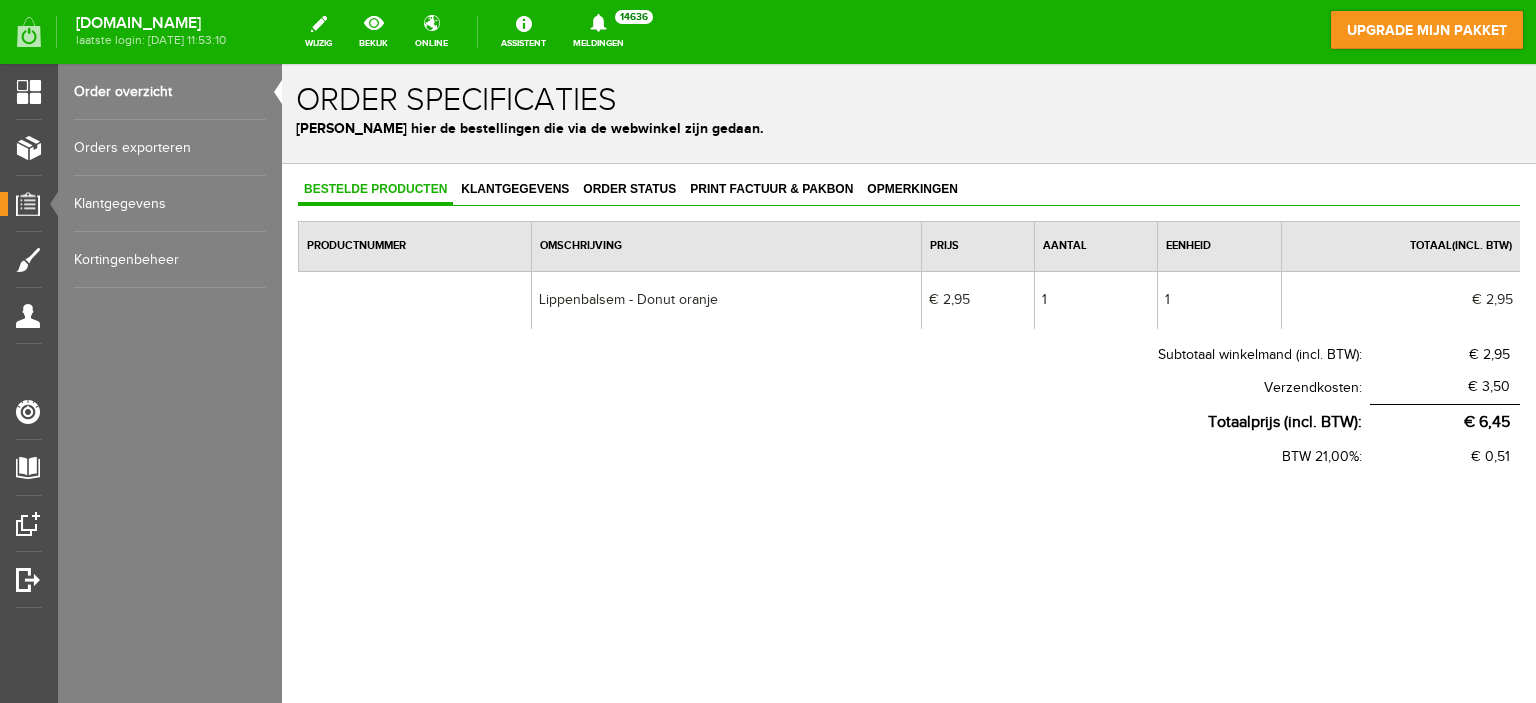 scroll, scrollTop: 0, scrollLeft: 0, axis: both 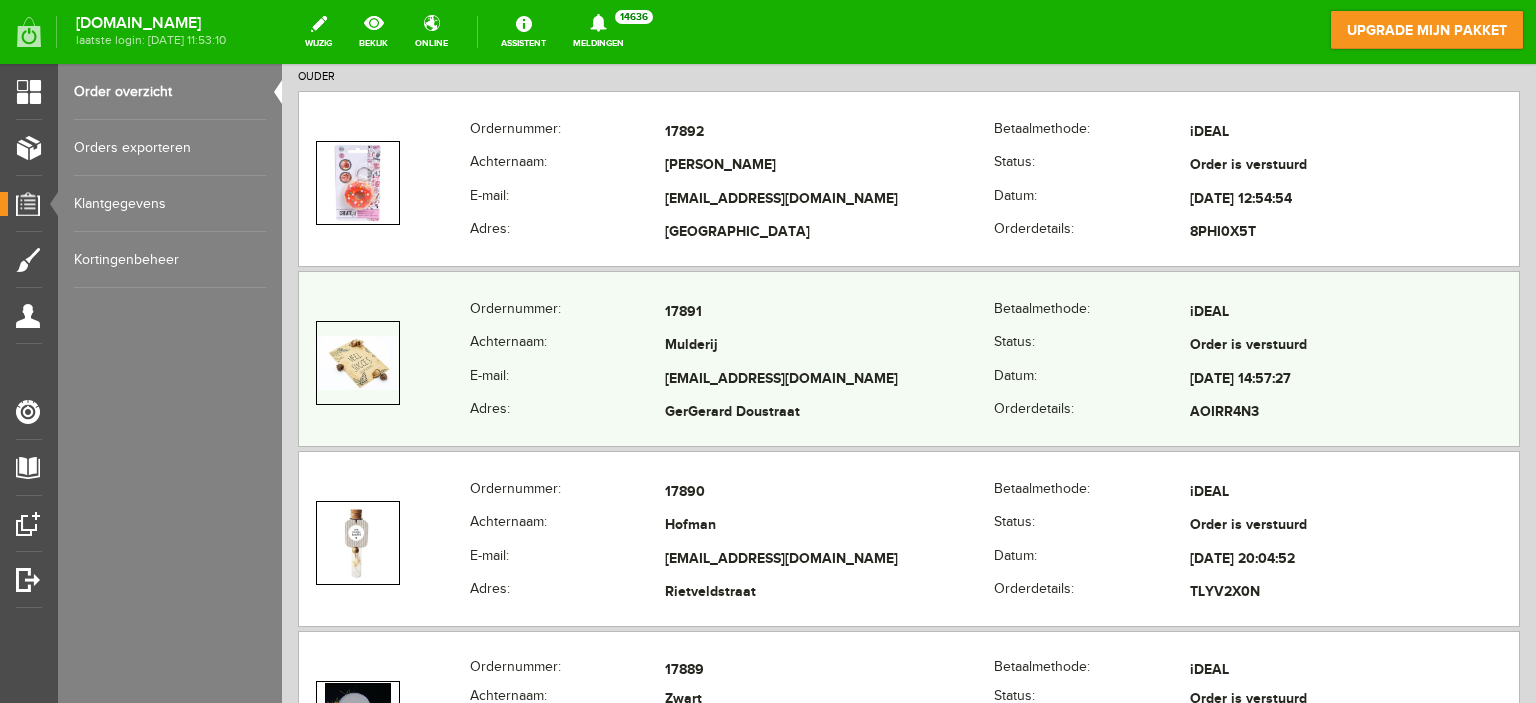 click on "Mulderij" at bounding box center (829, 347) 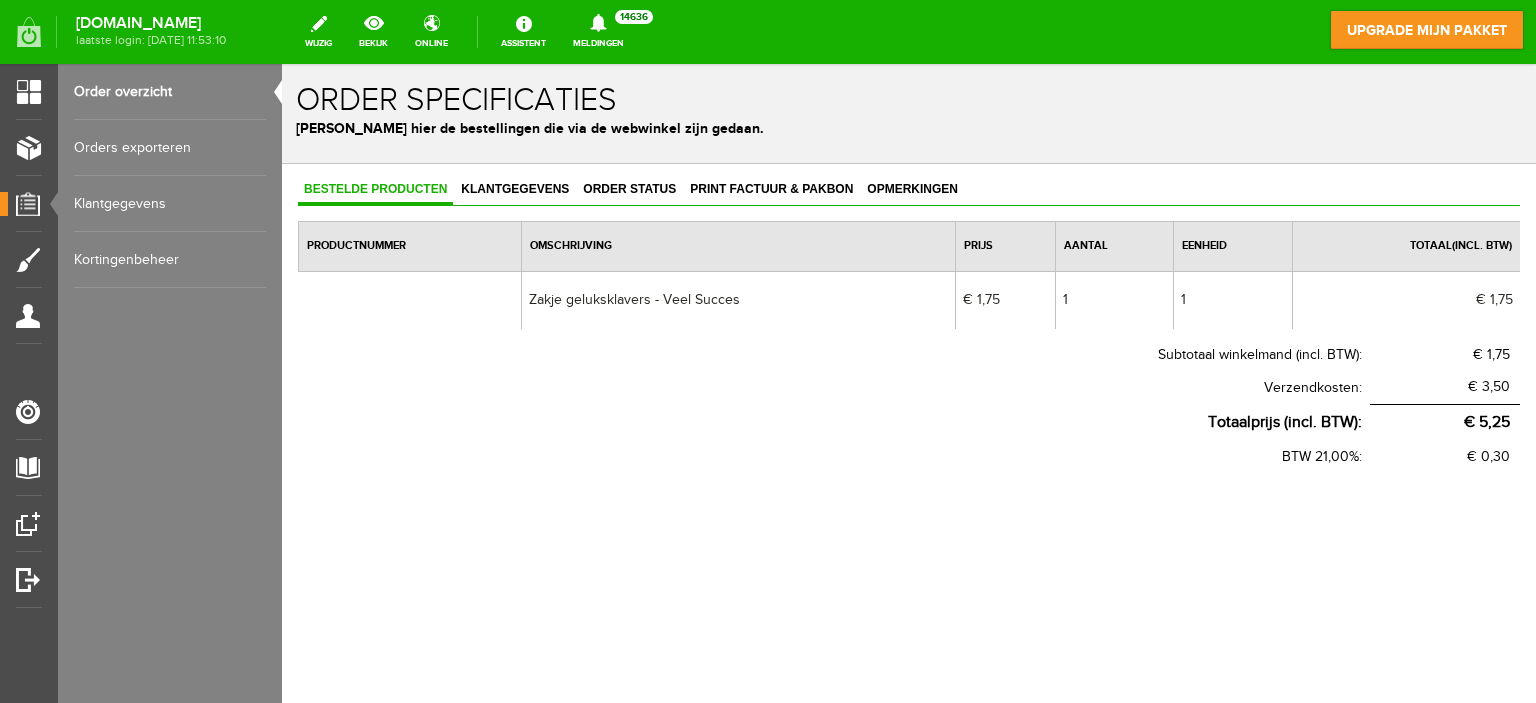 scroll, scrollTop: 0, scrollLeft: 0, axis: both 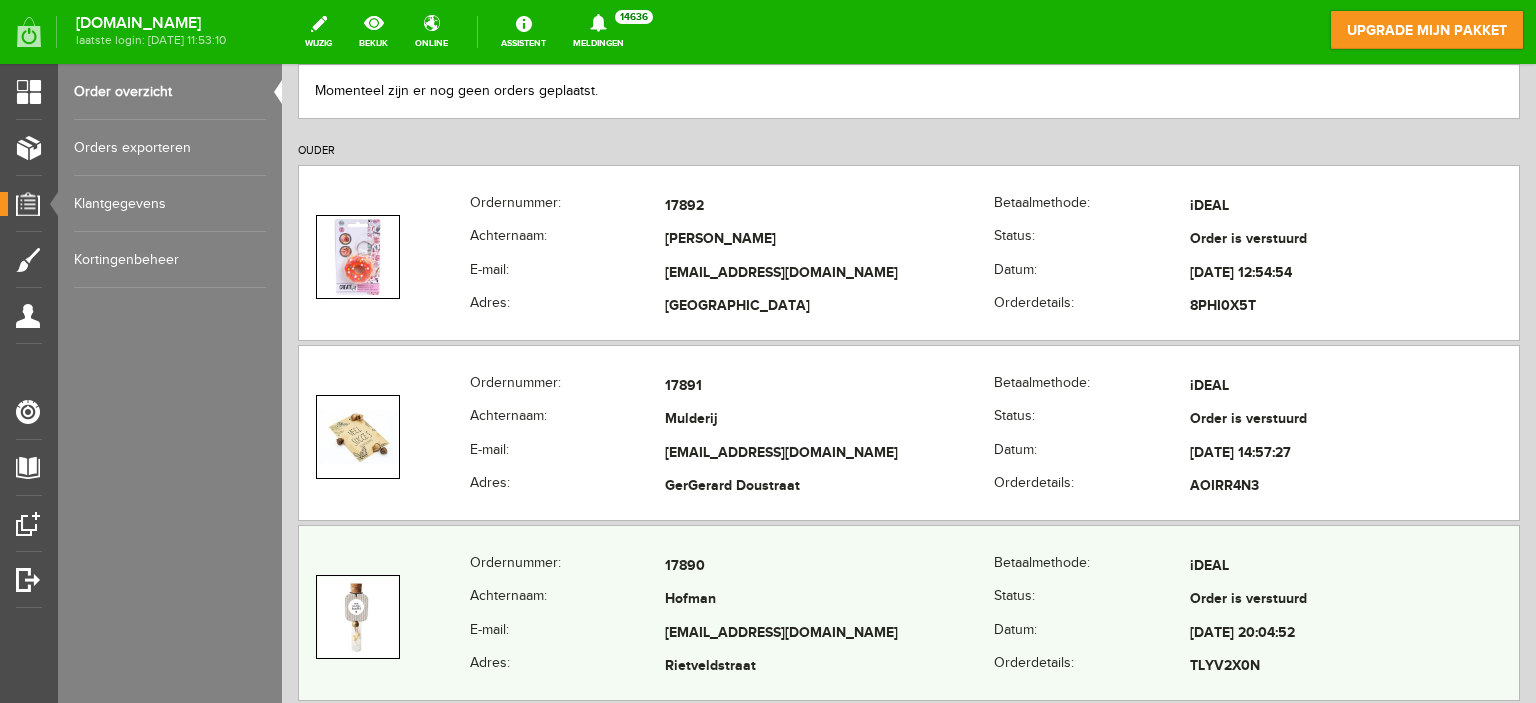 click on "17890" at bounding box center [829, 567] 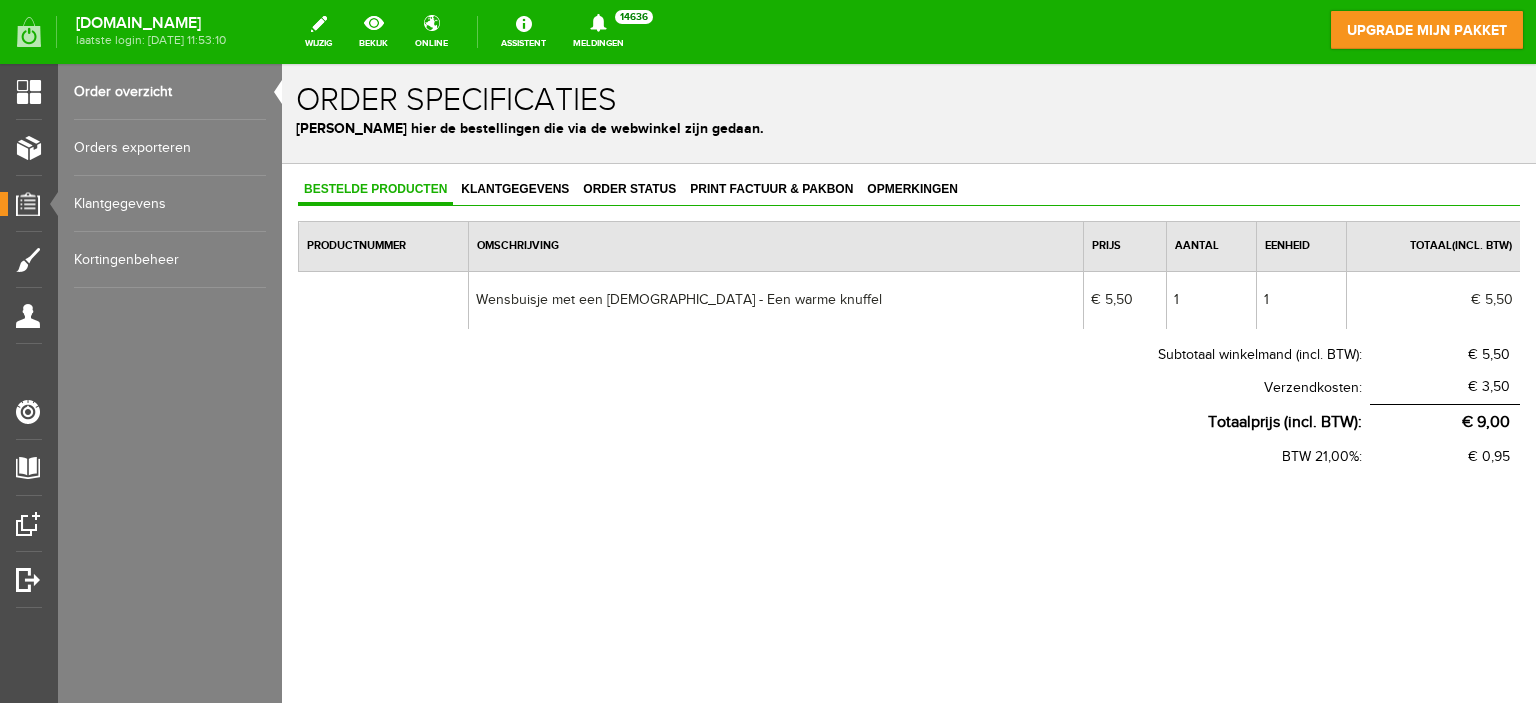 scroll, scrollTop: 0, scrollLeft: 0, axis: both 